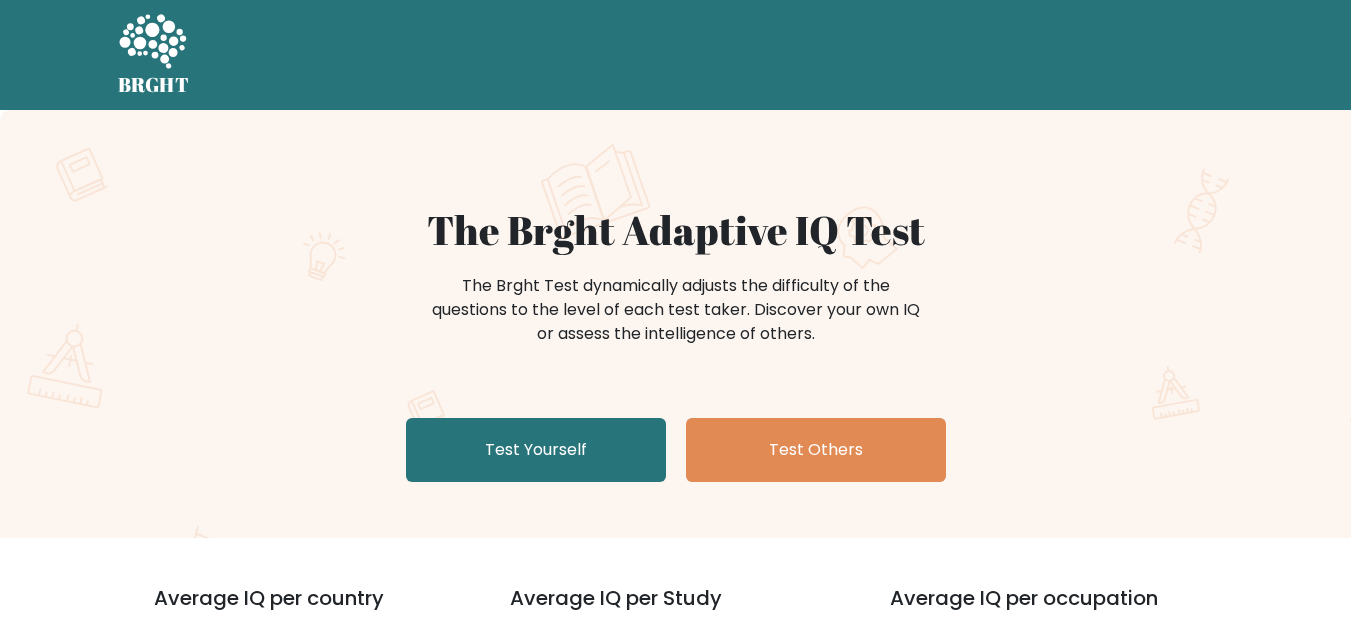 scroll, scrollTop: 0, scrollLeft: 0, axis: both 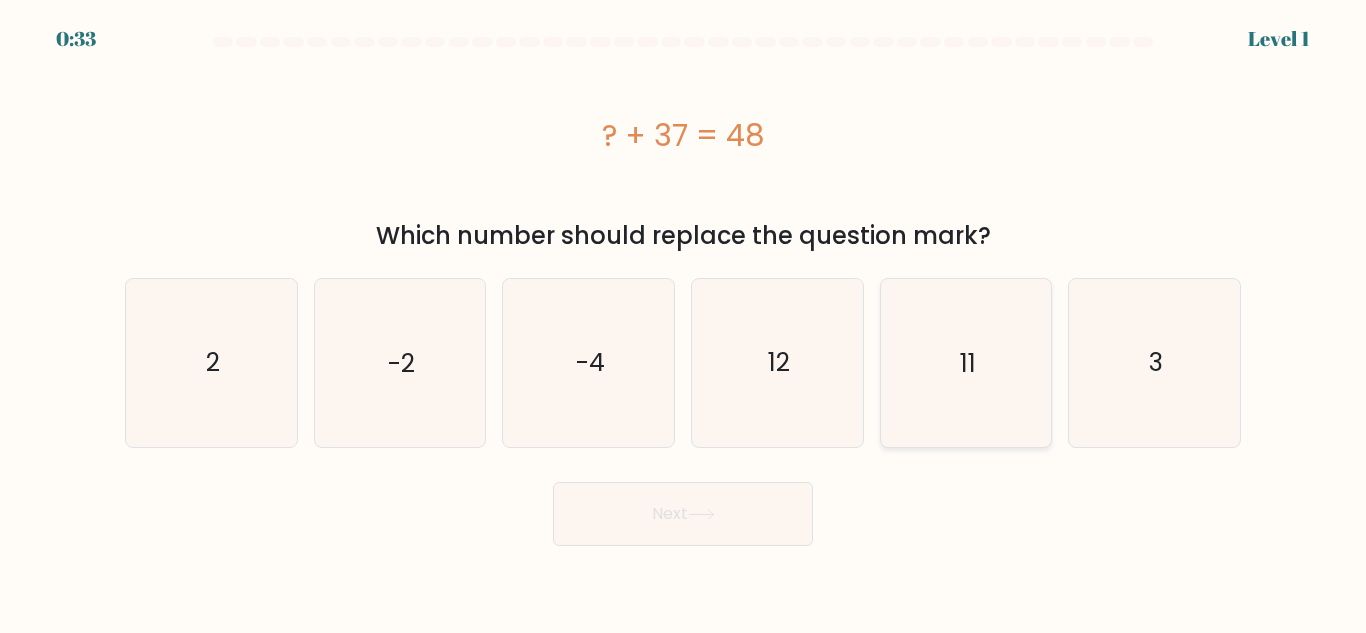 click on "11" at bounding box center [965, 362] 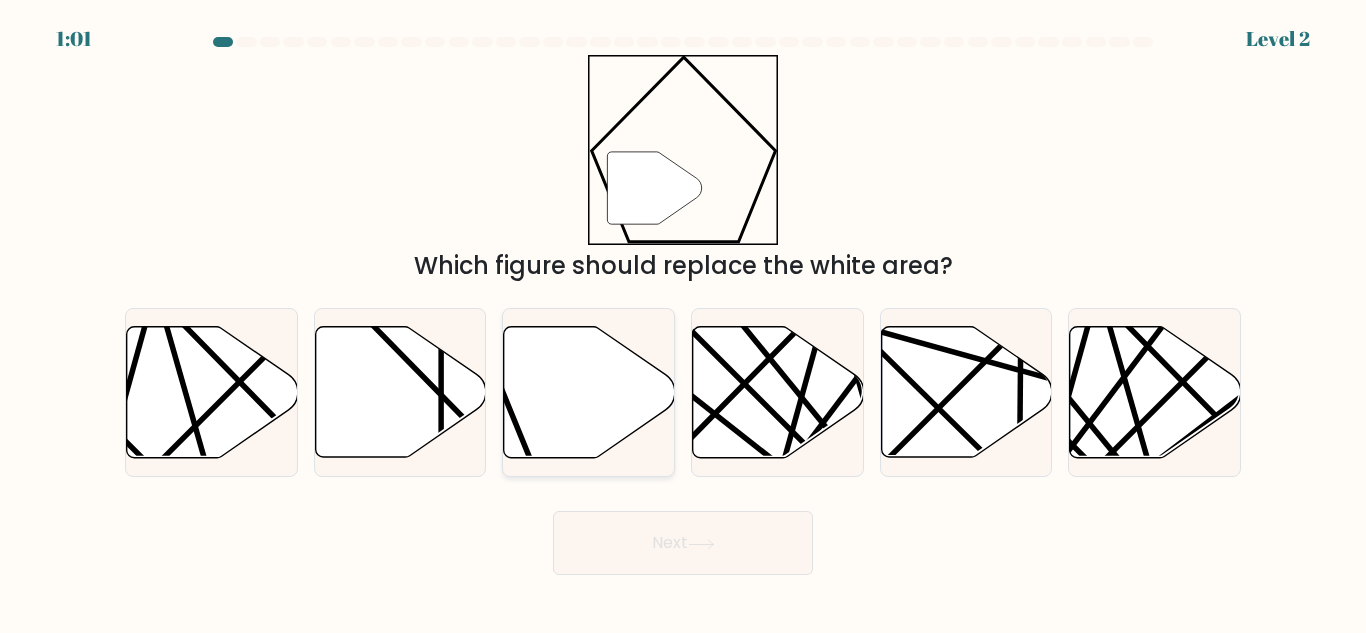 click on "c." at bounding box center (683, 319) 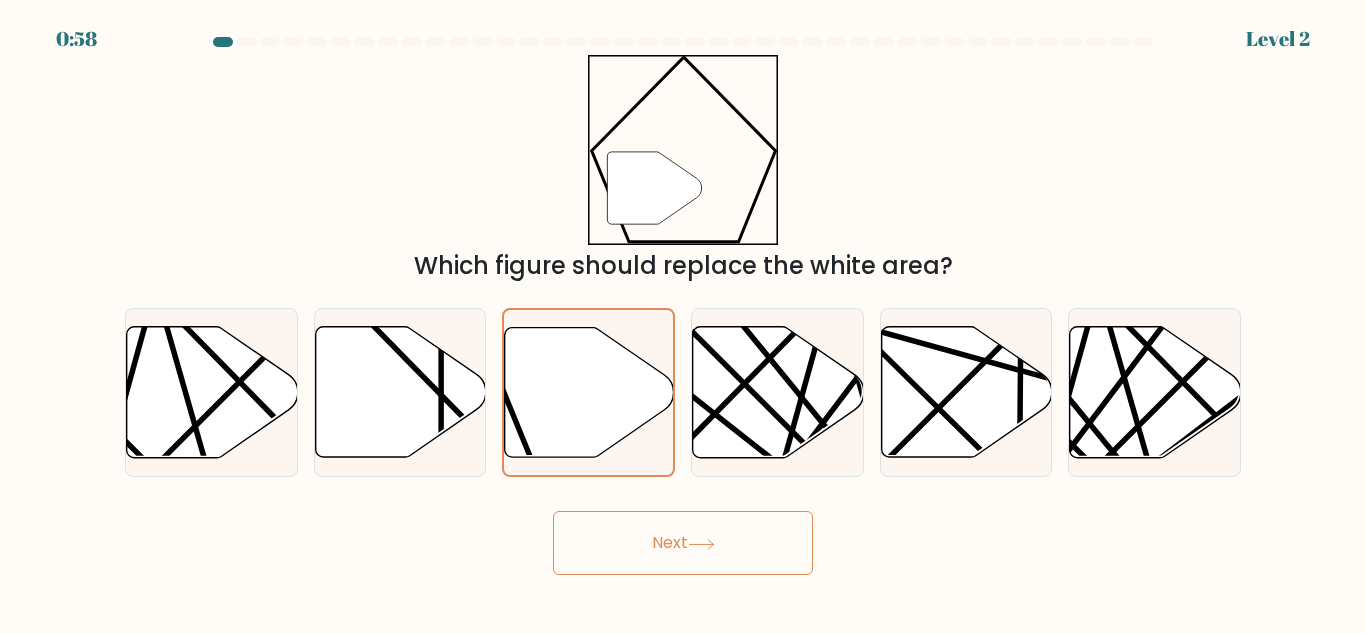 click on "Next" at bounding box center (683, 543) 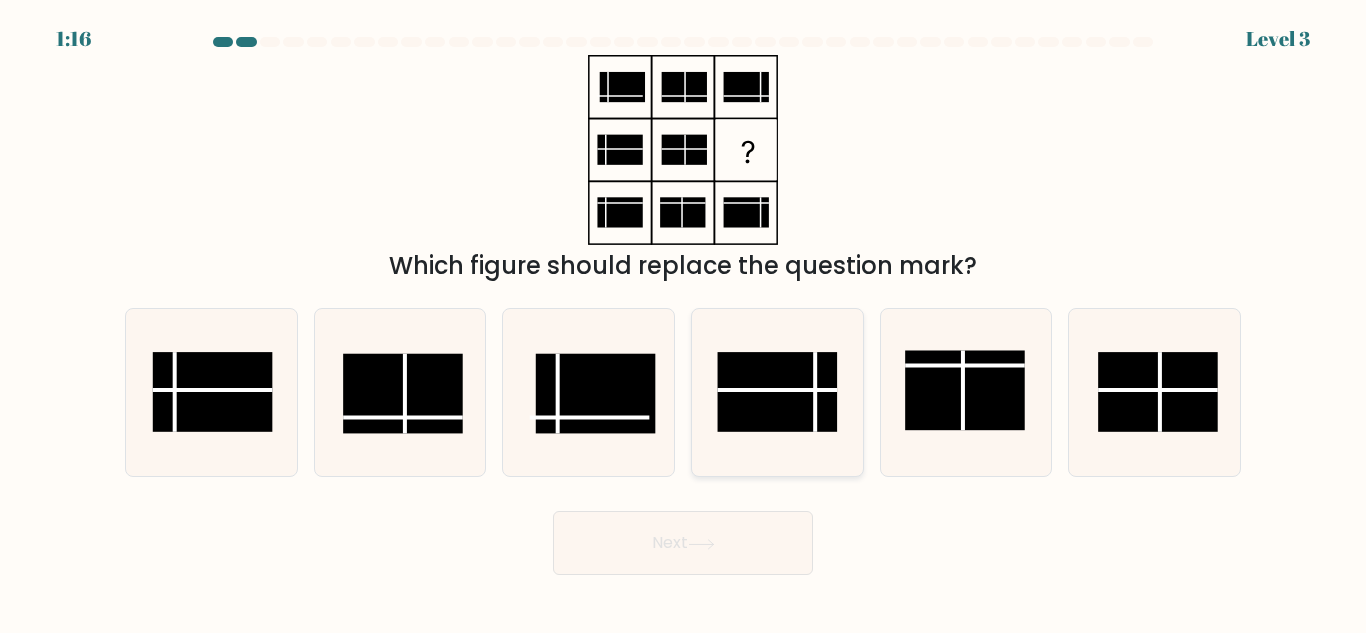 click at bounding box center [777, 392] 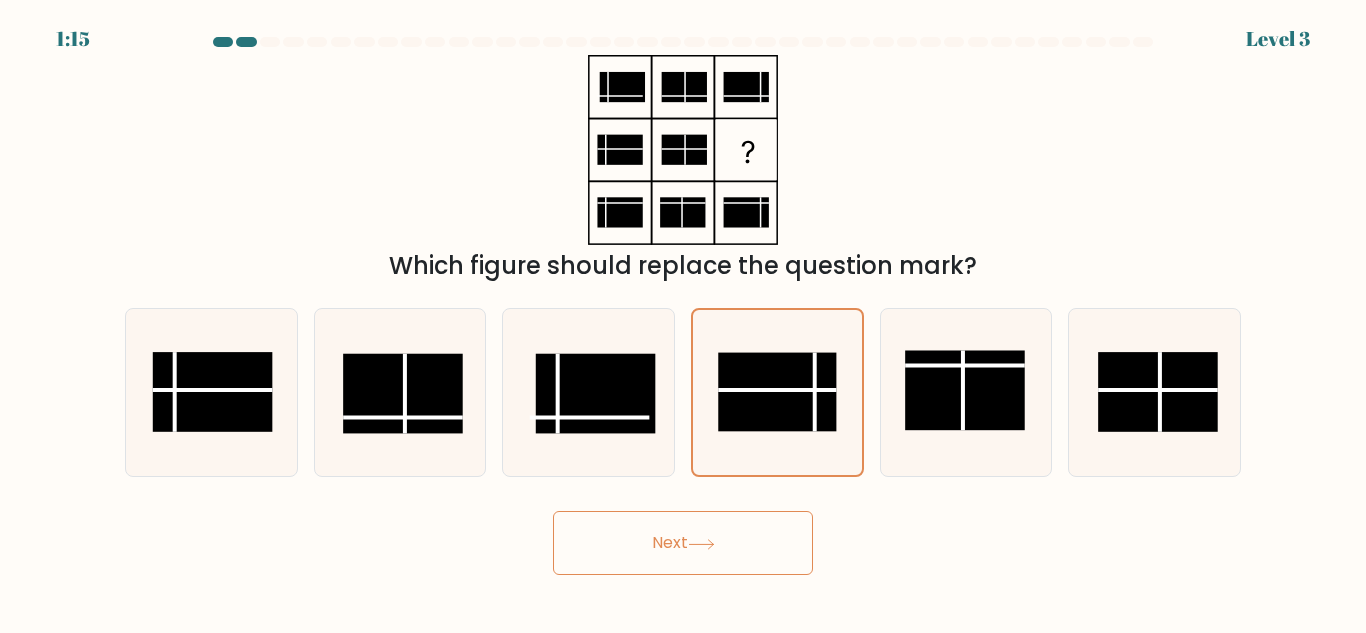 click on "Next" at bounding box center (683, 543) 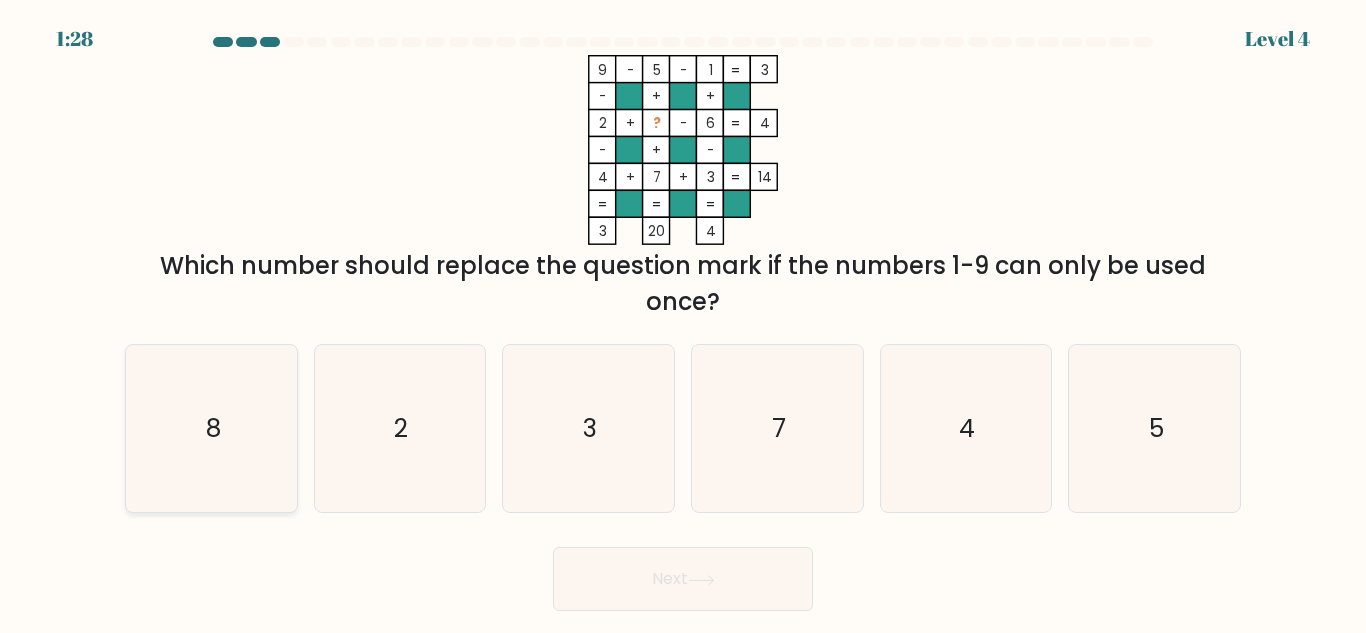 click on "8" at bounding box center [211, 428] 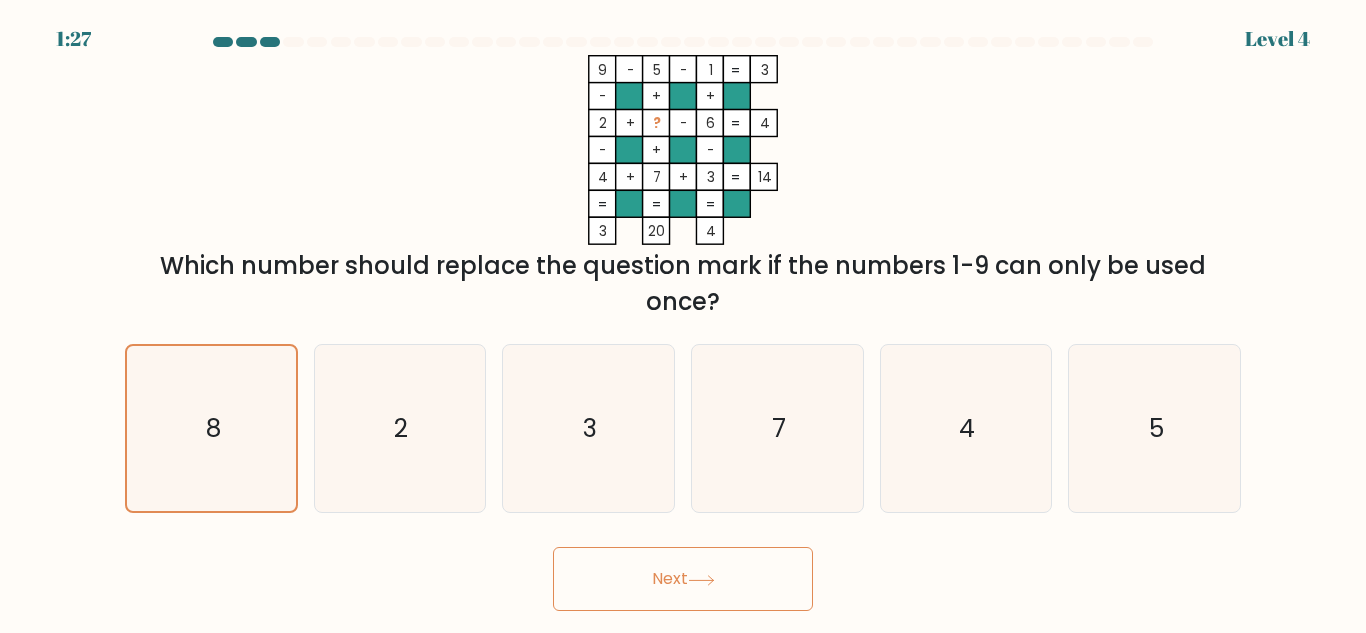 click on "Next" at bounding box center [683, 579] 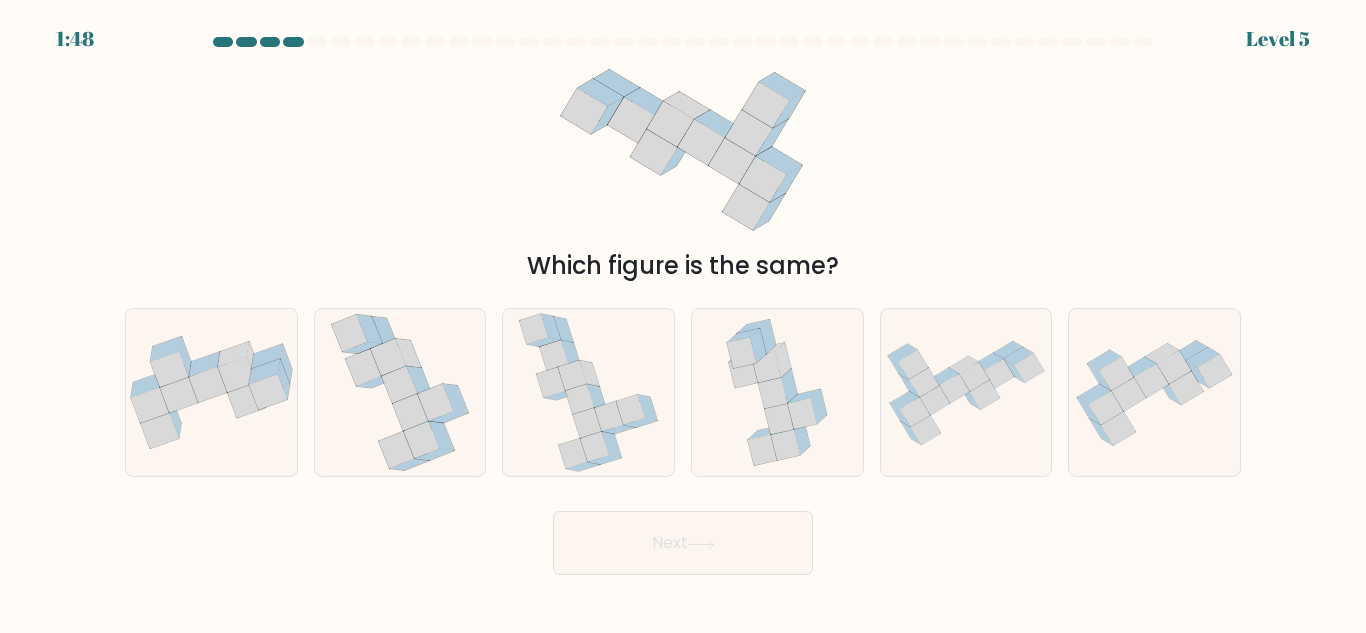 click at bounding box center [587, 423] 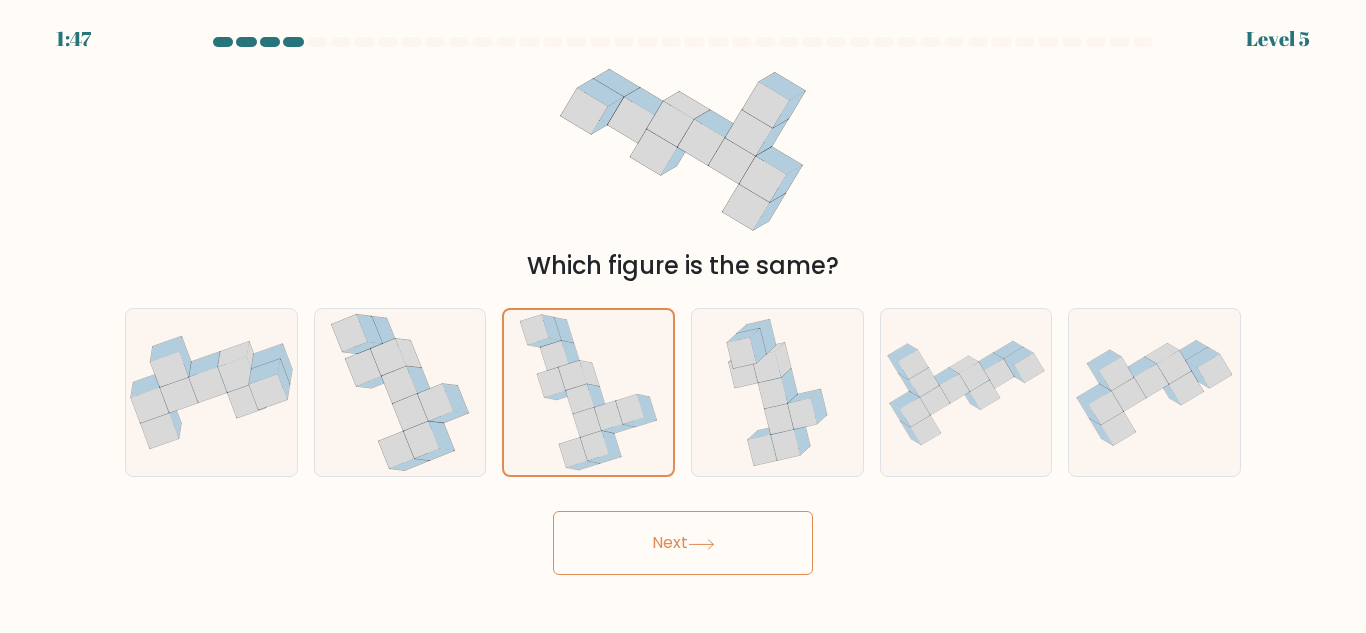 click on "Next" at bounding box center (683, 543) 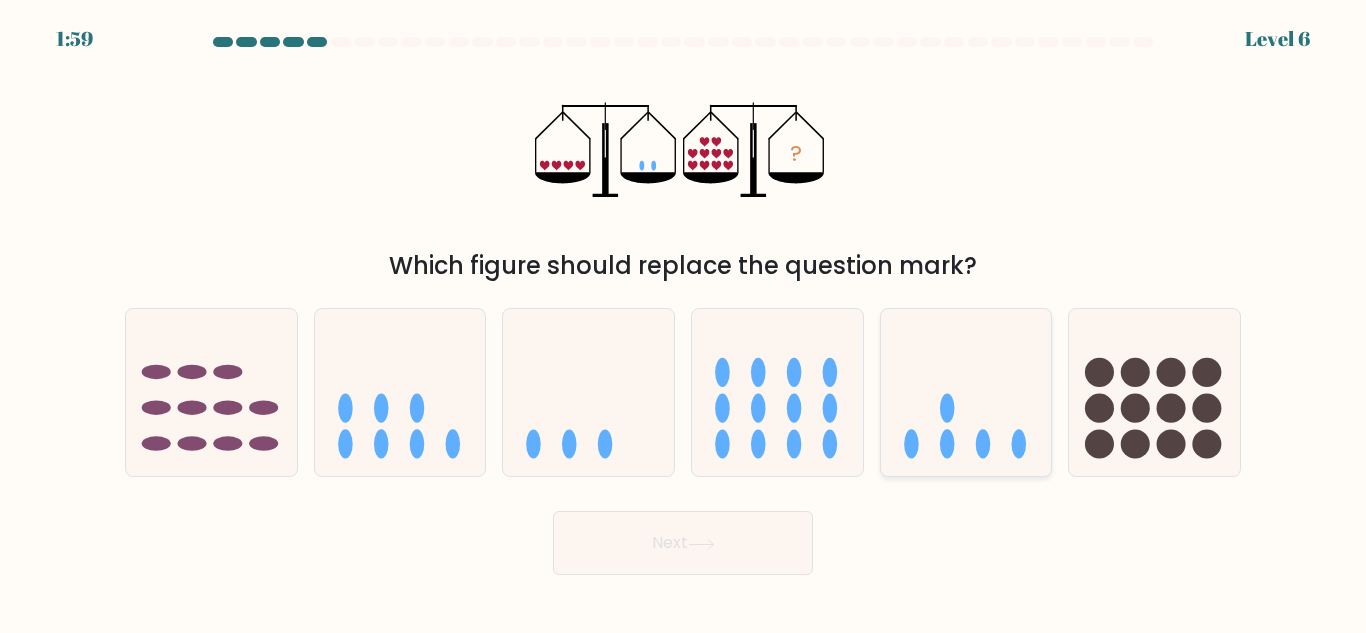 click at bounding box center (947, 444) 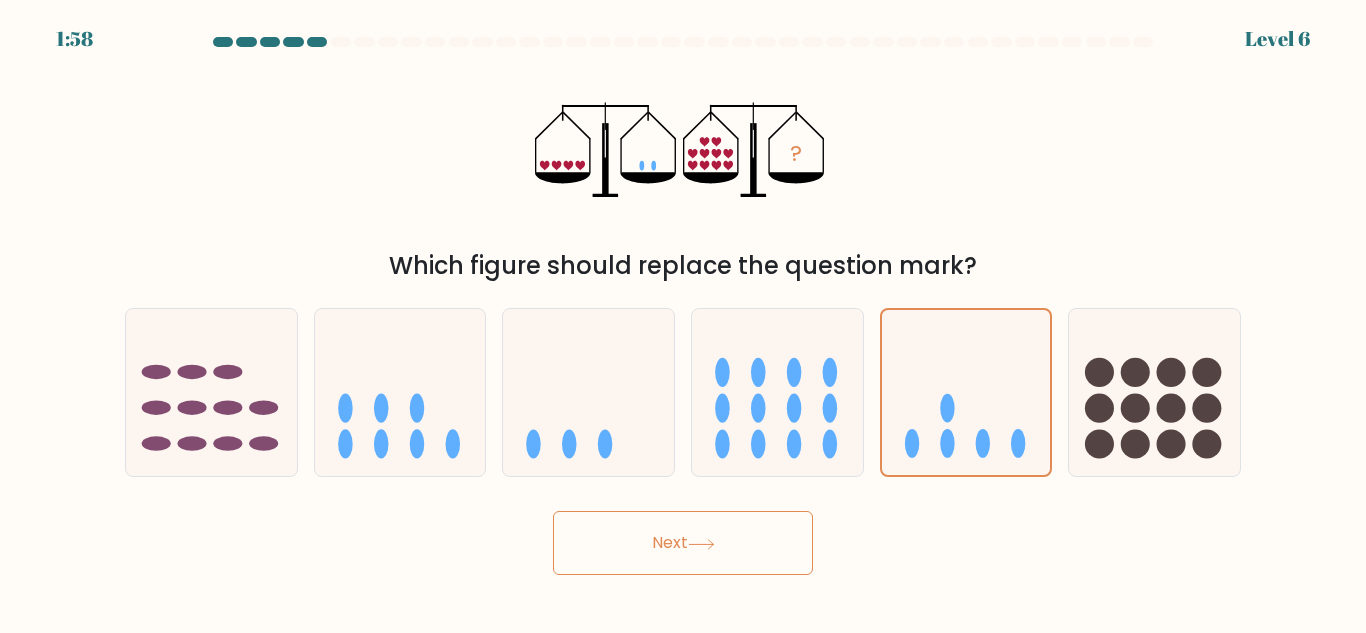 click on "Next" at bounding box center (683, 543) 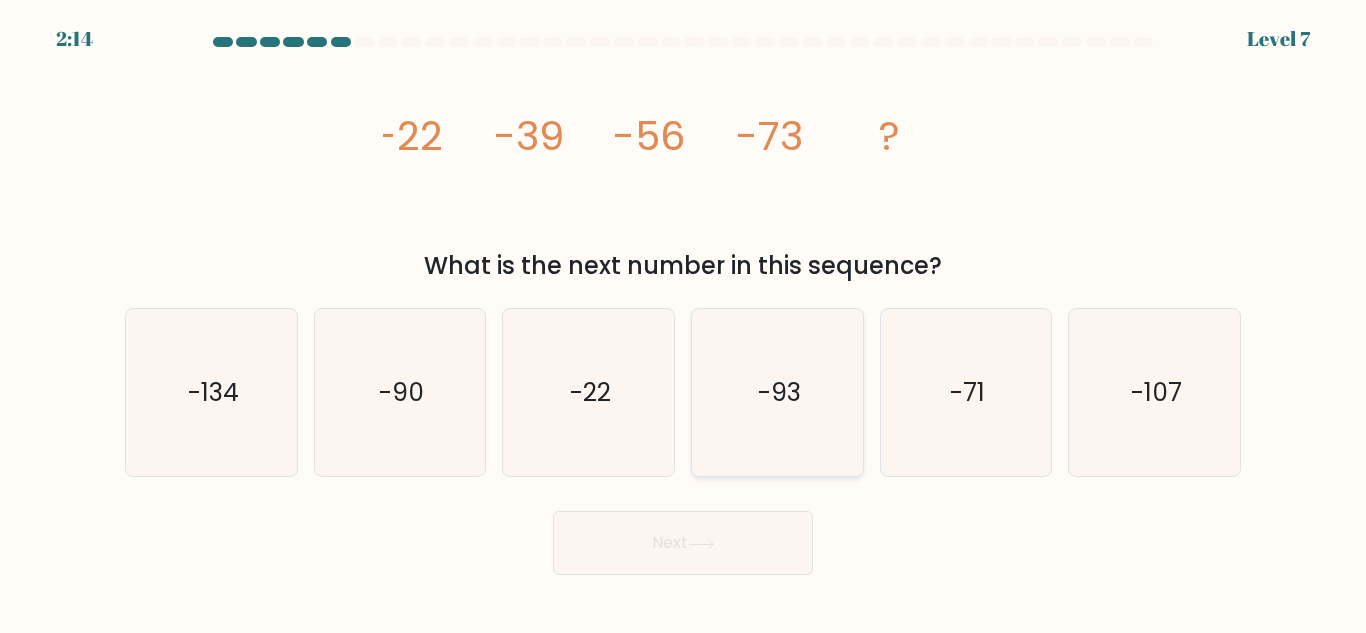 click on "-93" at bounding box center [777, 392] 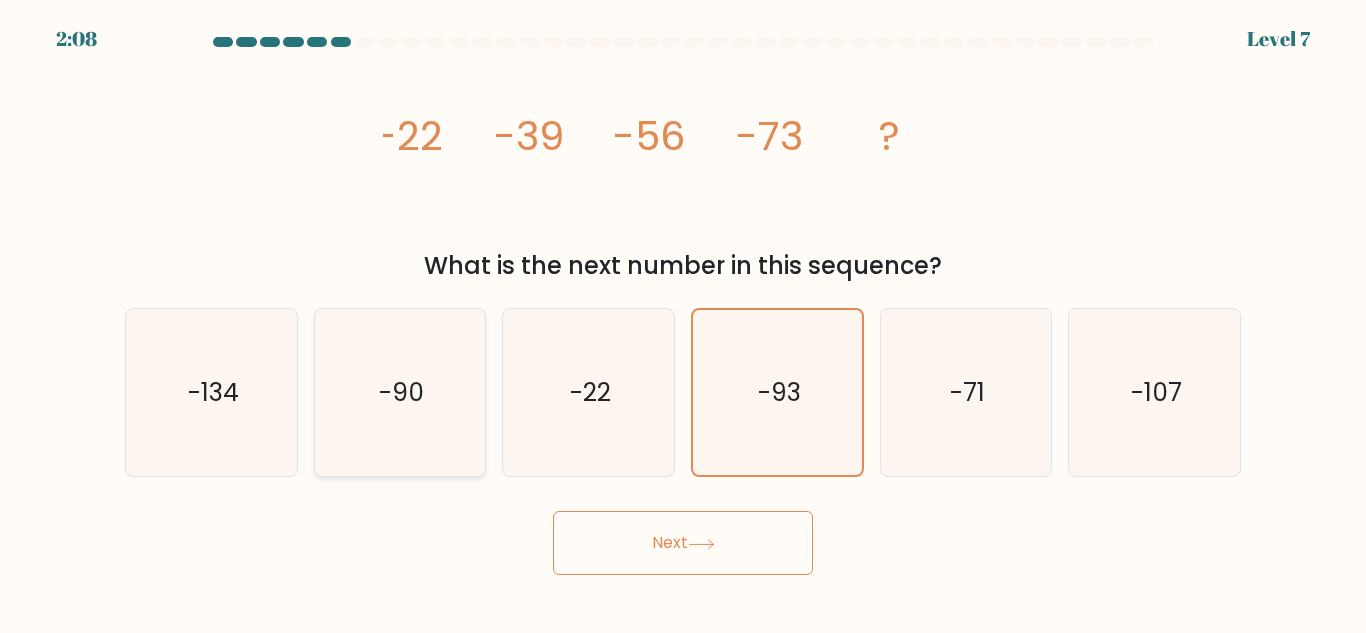 click on "-90" at bounding box center [399, 392] 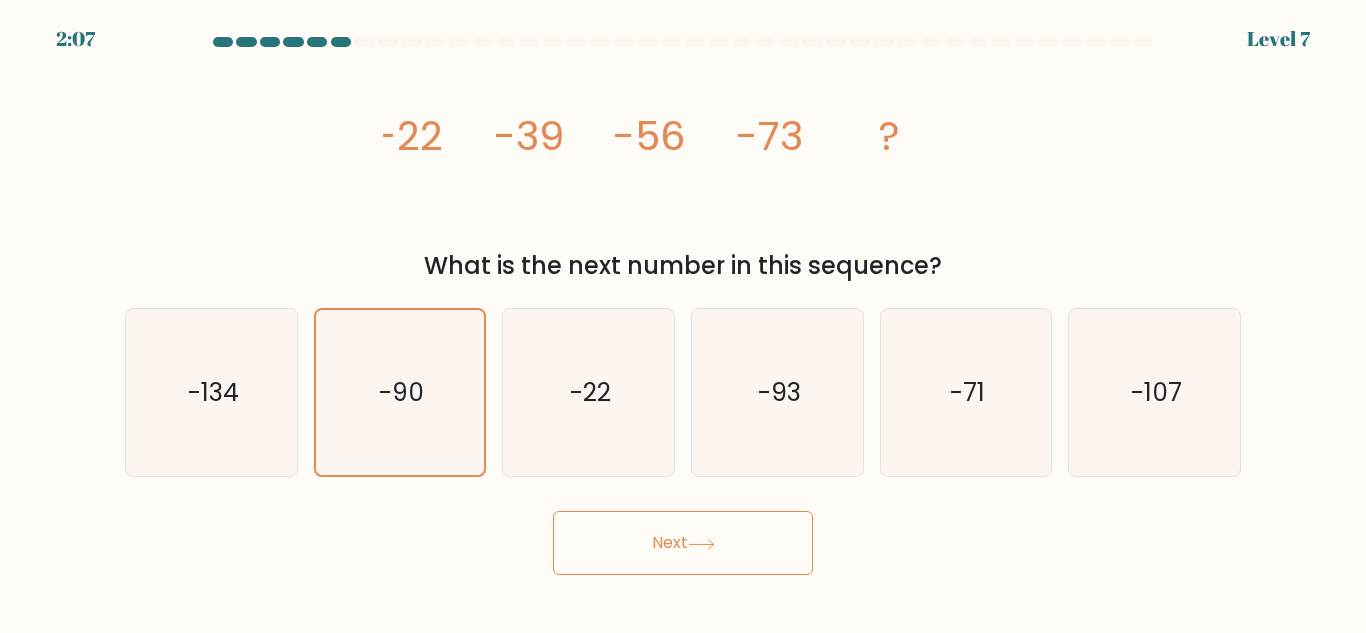 click on "Next" at bounding box center [683, 543] 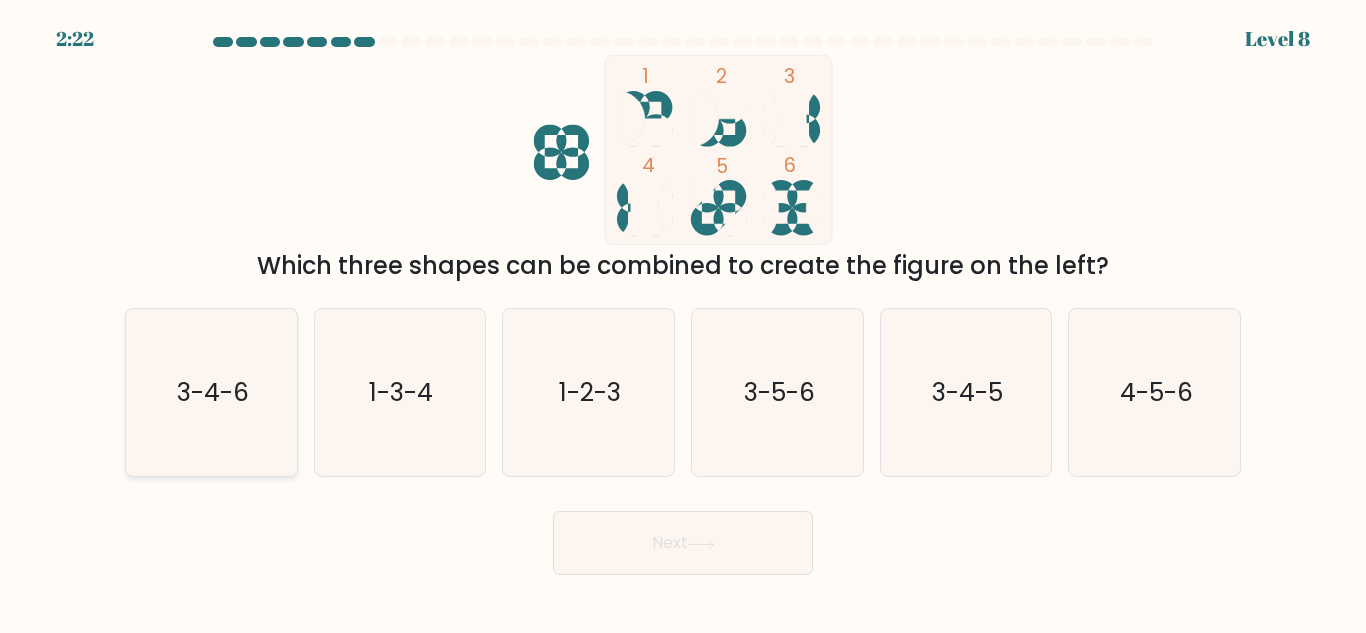 click on "3-4-6" at bounding box center (211, 392) 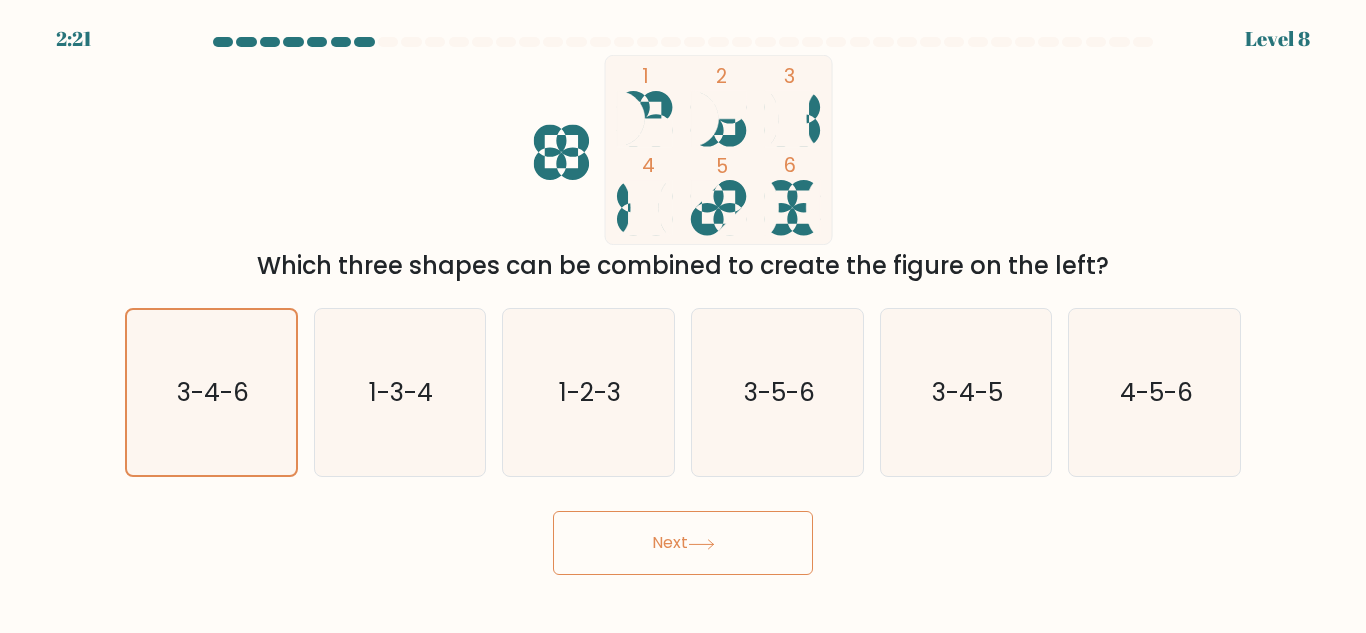 click on "Next" at bounding box center [683, 543] 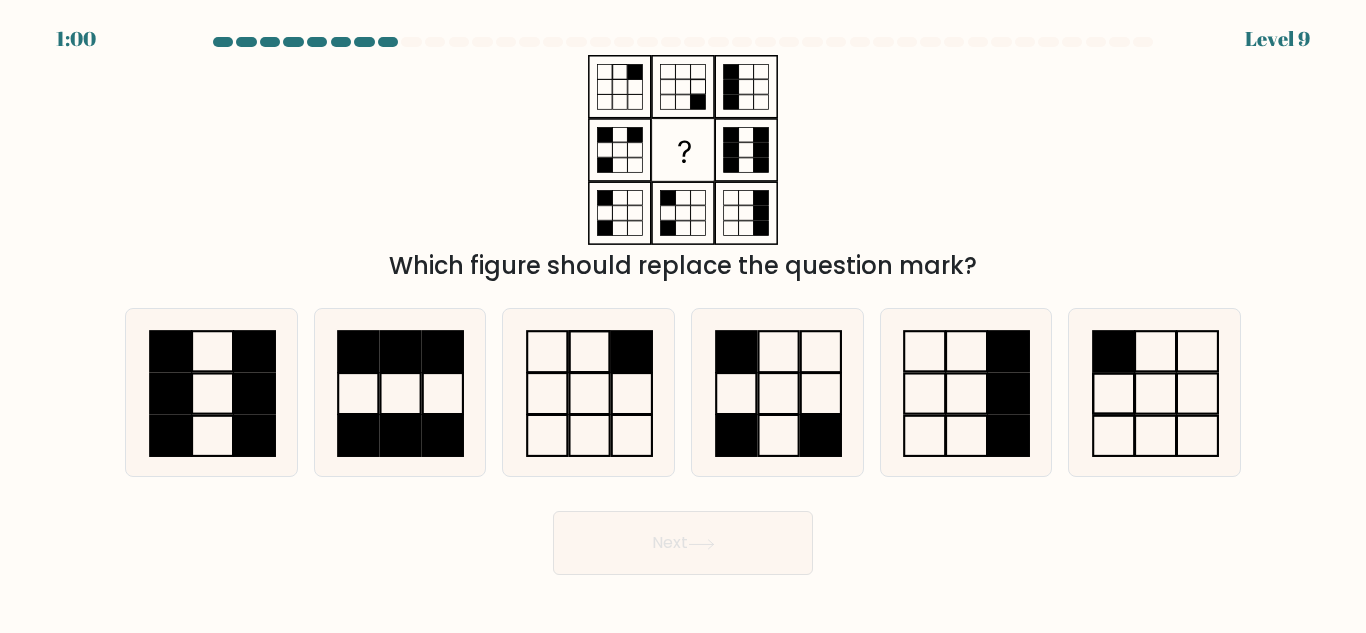 click at bounding box center (683, 150) 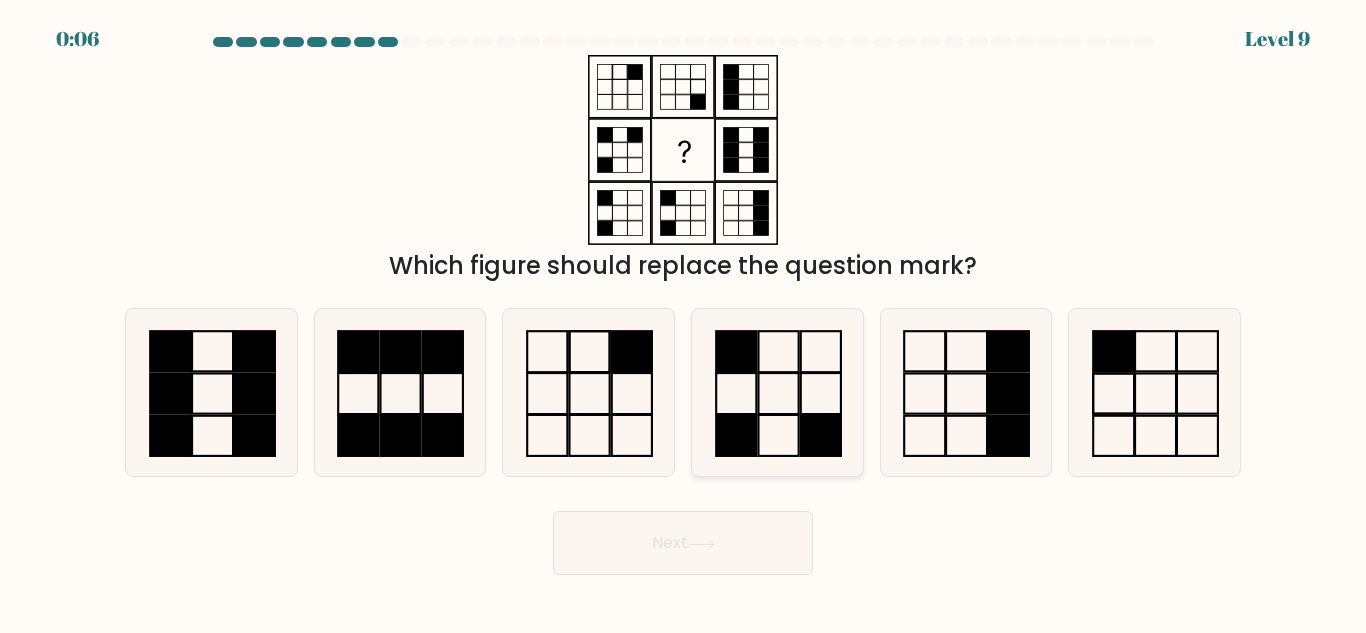 click at bounding box center (778, 393) 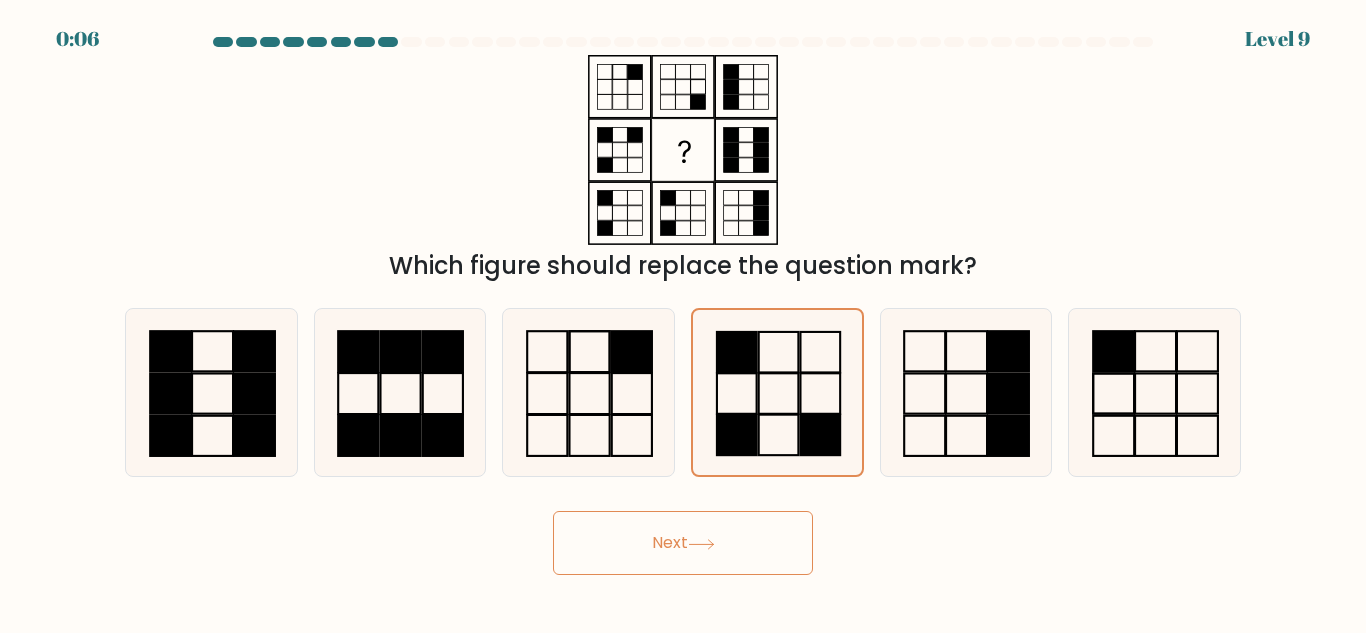 click on "Next" at bounding box center [683, 543] 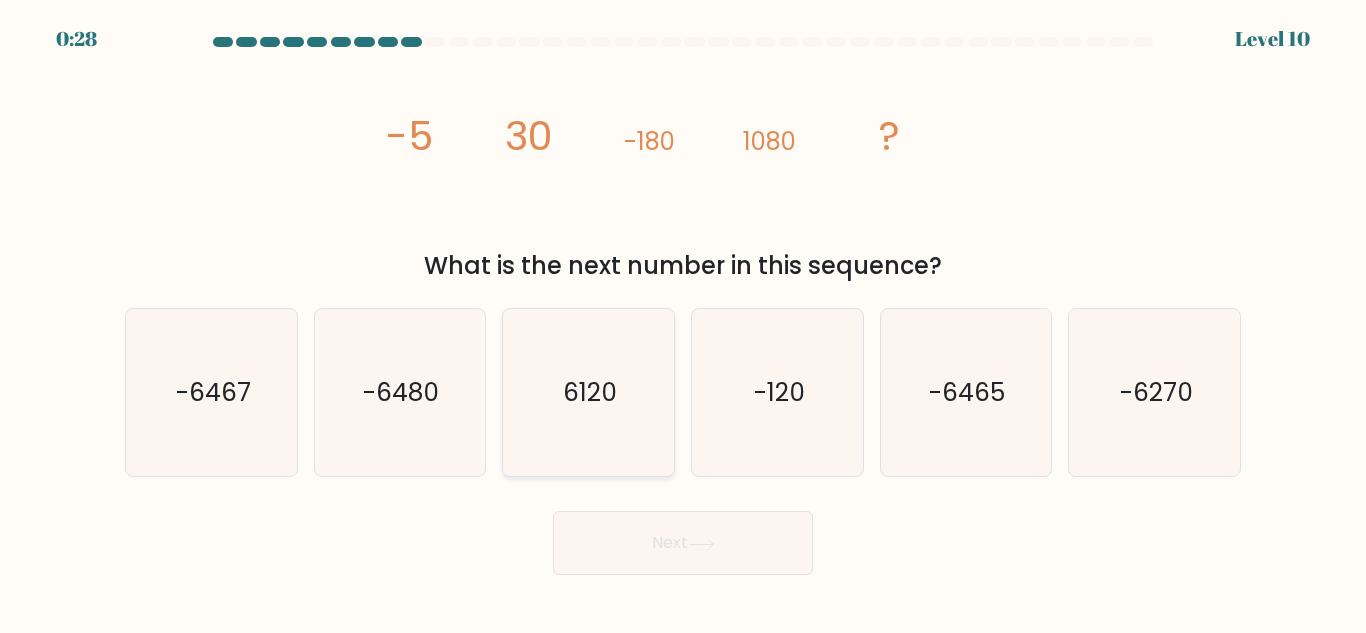 click on "6120" at bounding box center [588, 392] 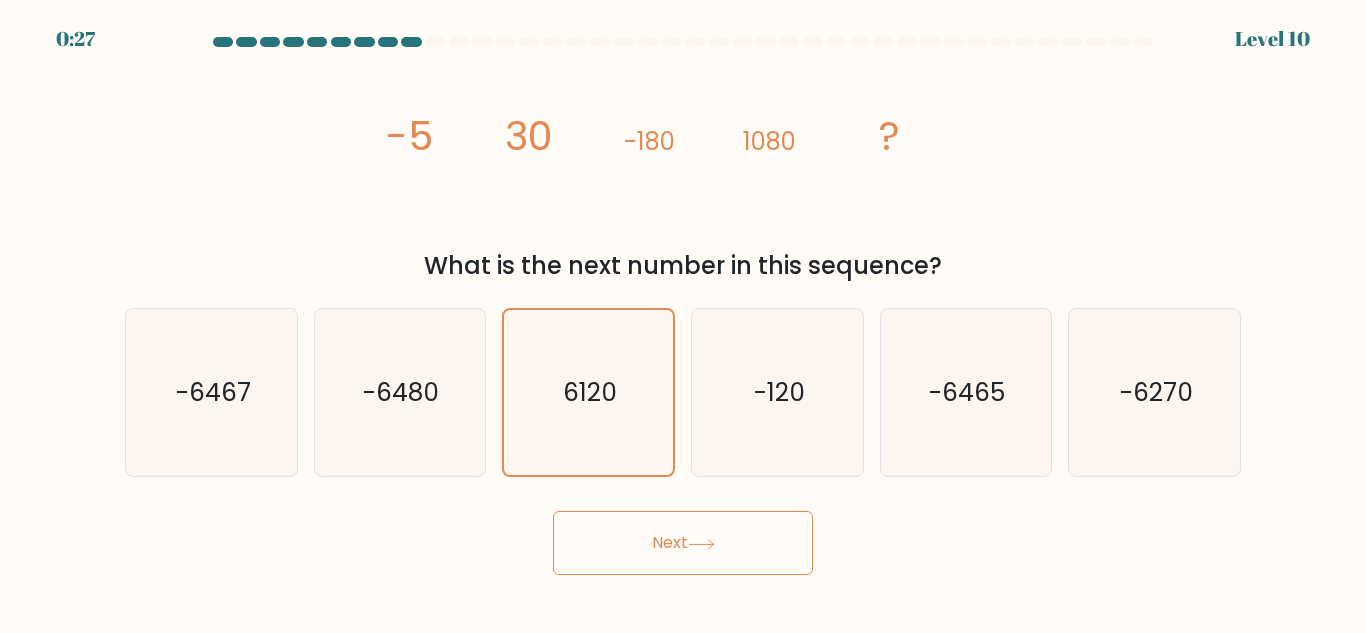click on "Next" at bounding box center (683, 543) 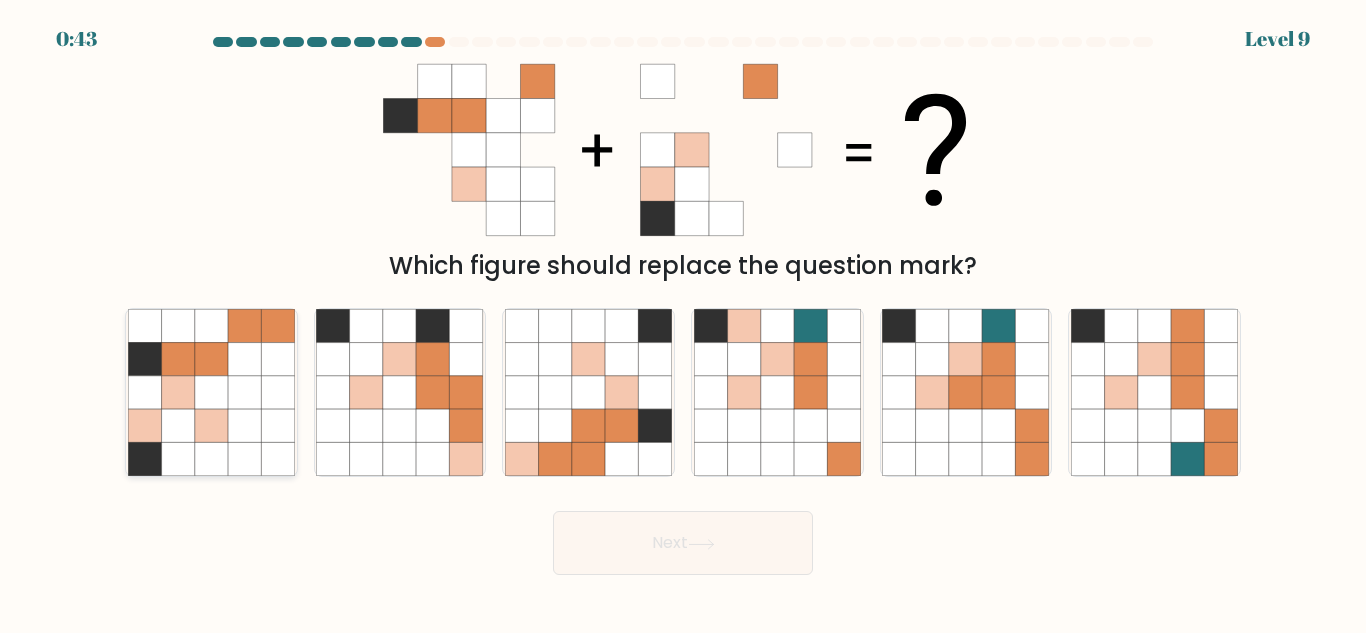 click at bounding box center (177, 392) 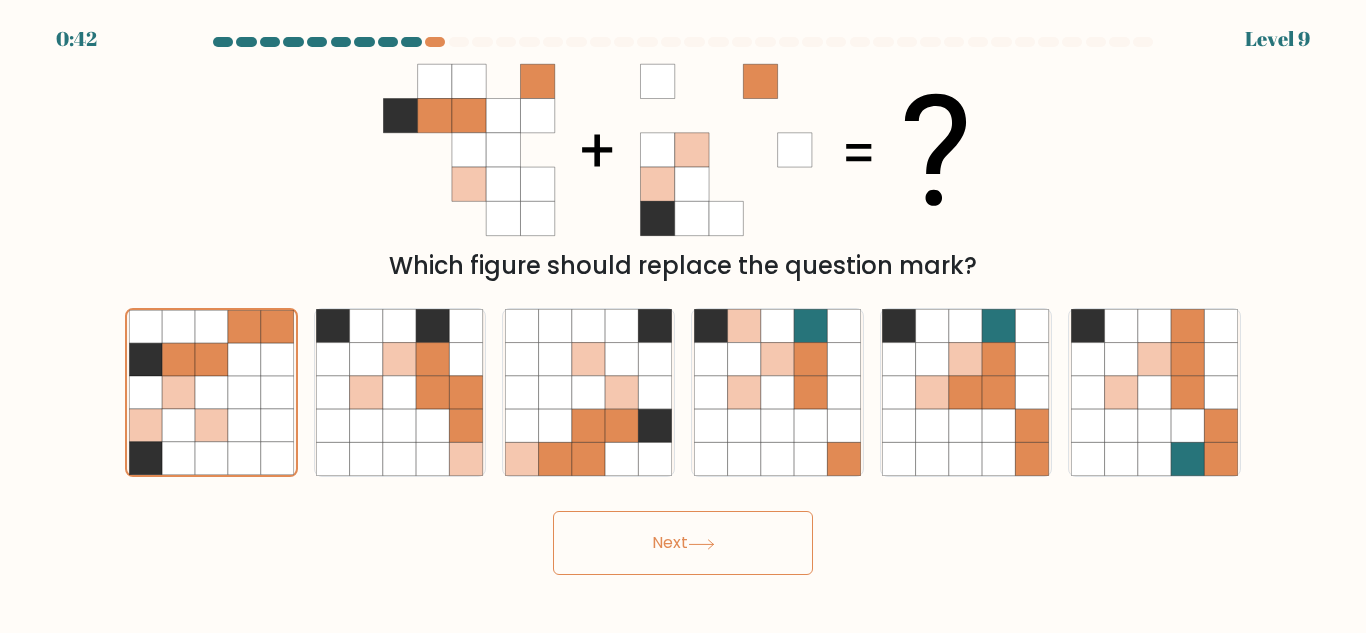 click on "Next" at bounding box center [683, 543] 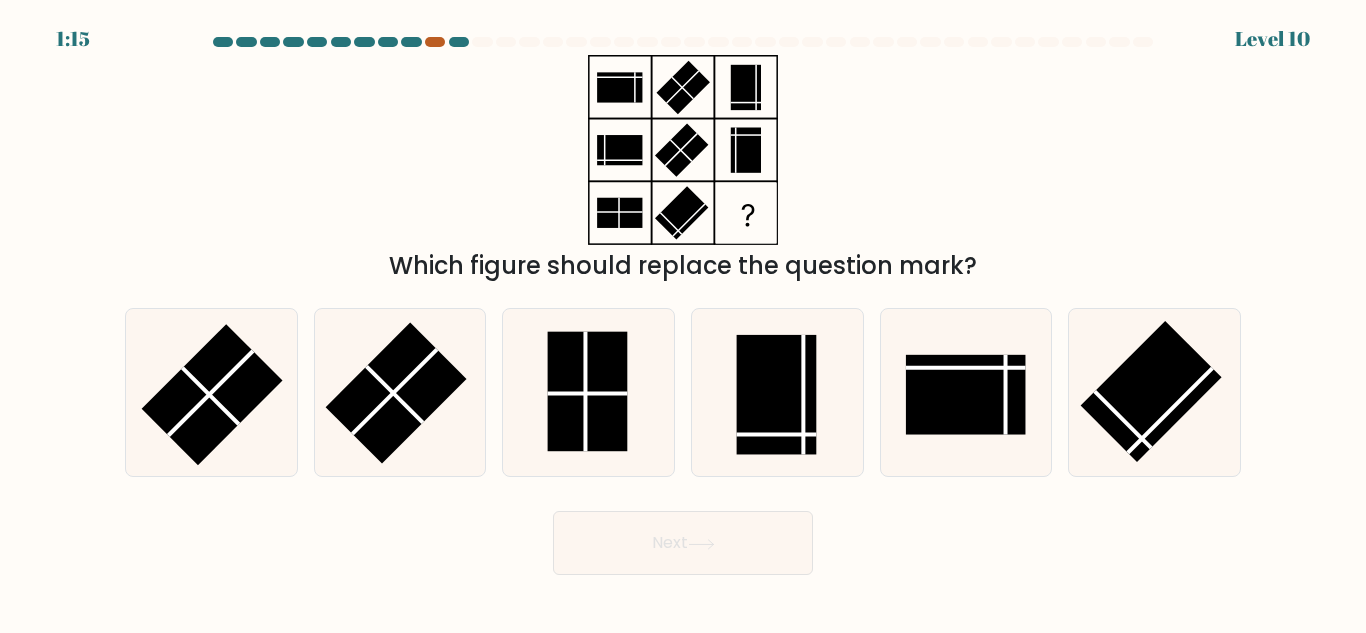 click at bounding box center [435, 42] 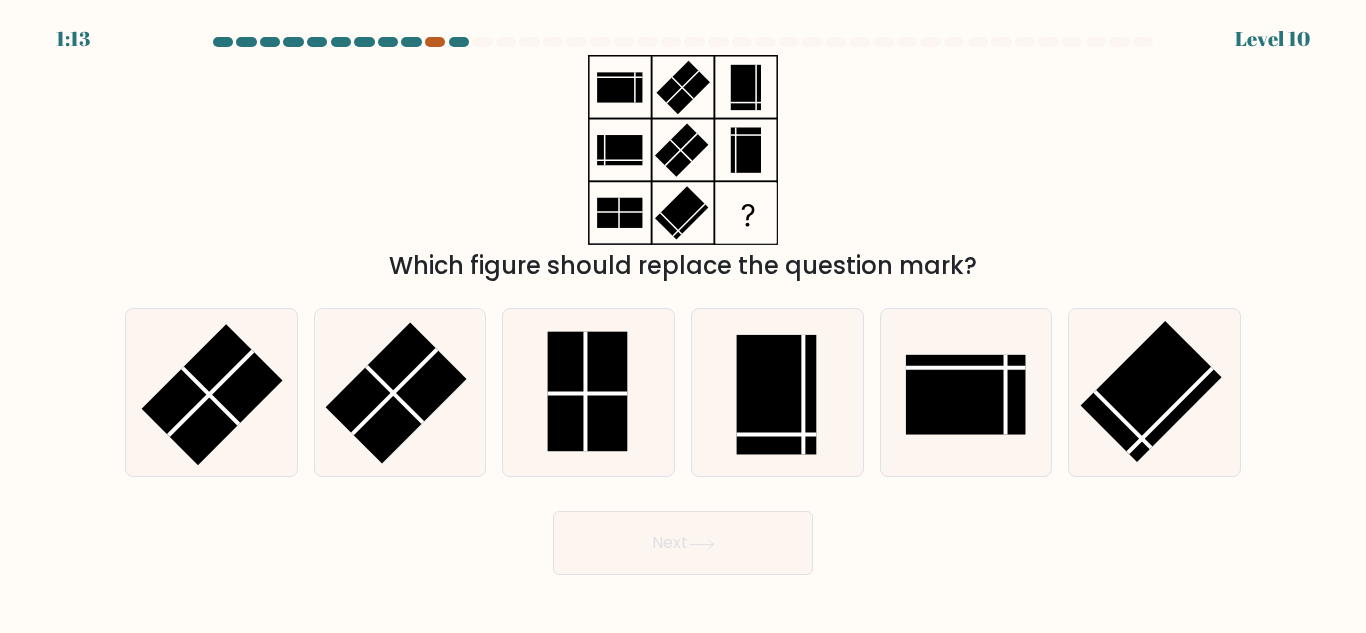 click at bounding box center (435, 42) 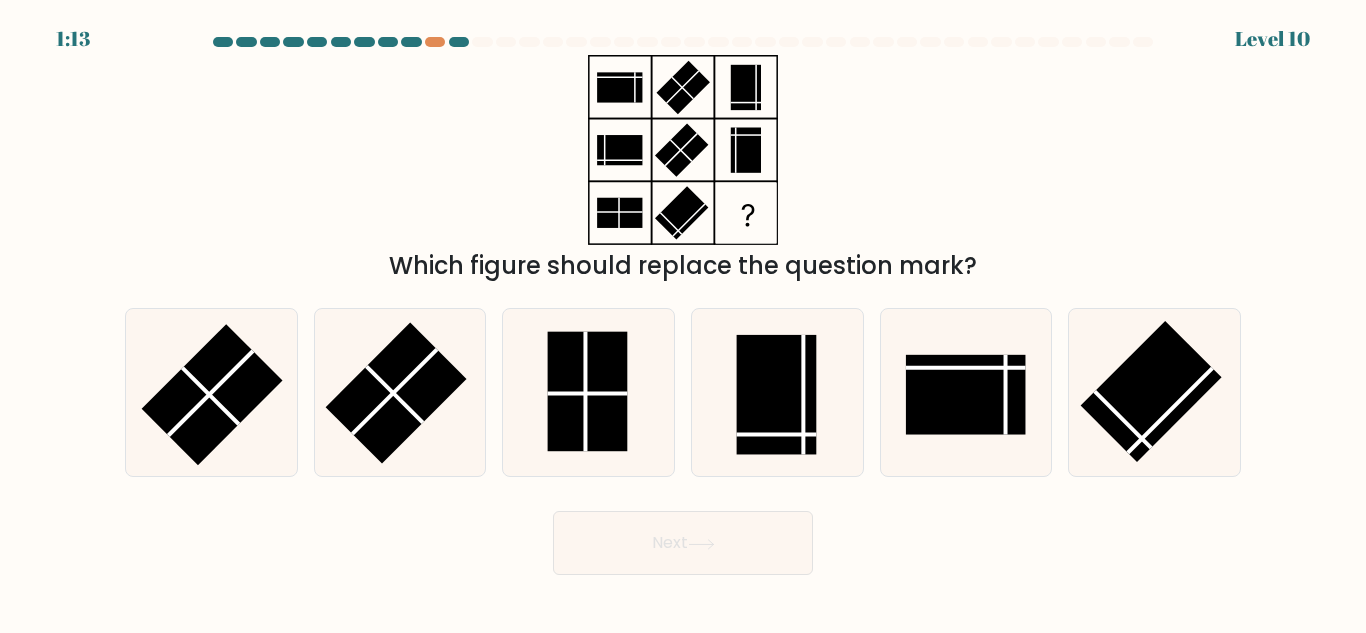 click at bounding box center [459, 42] 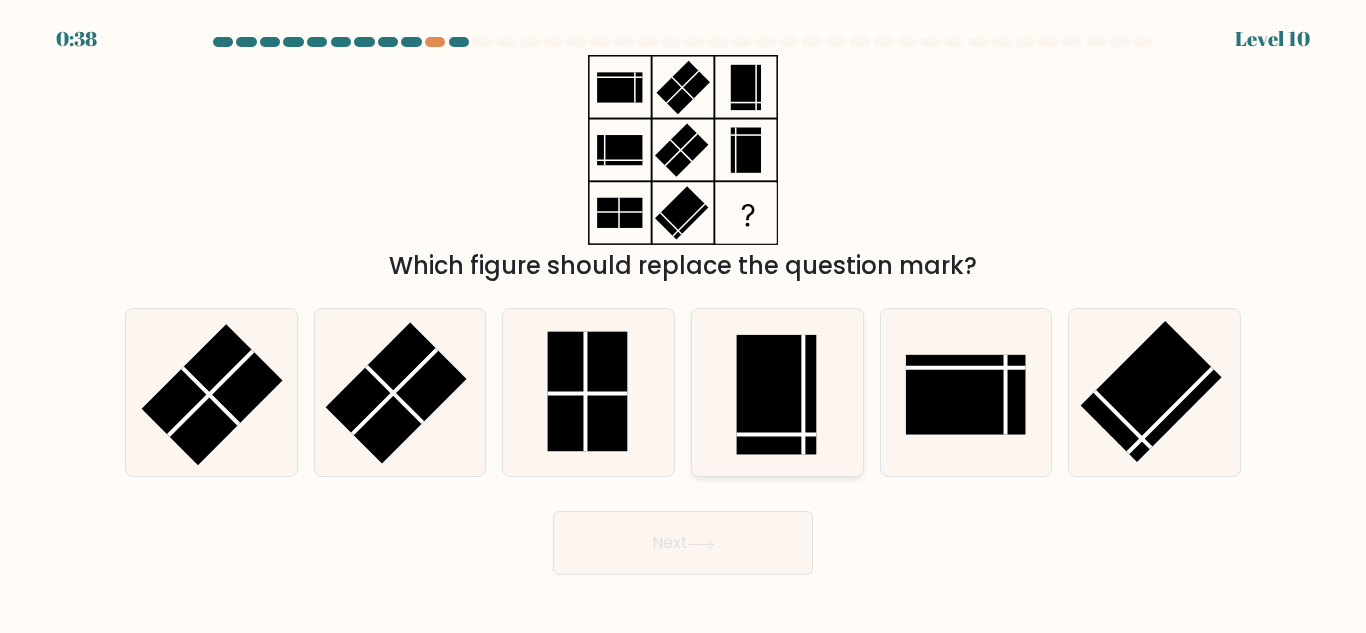 click at bounding box center [777, 392] 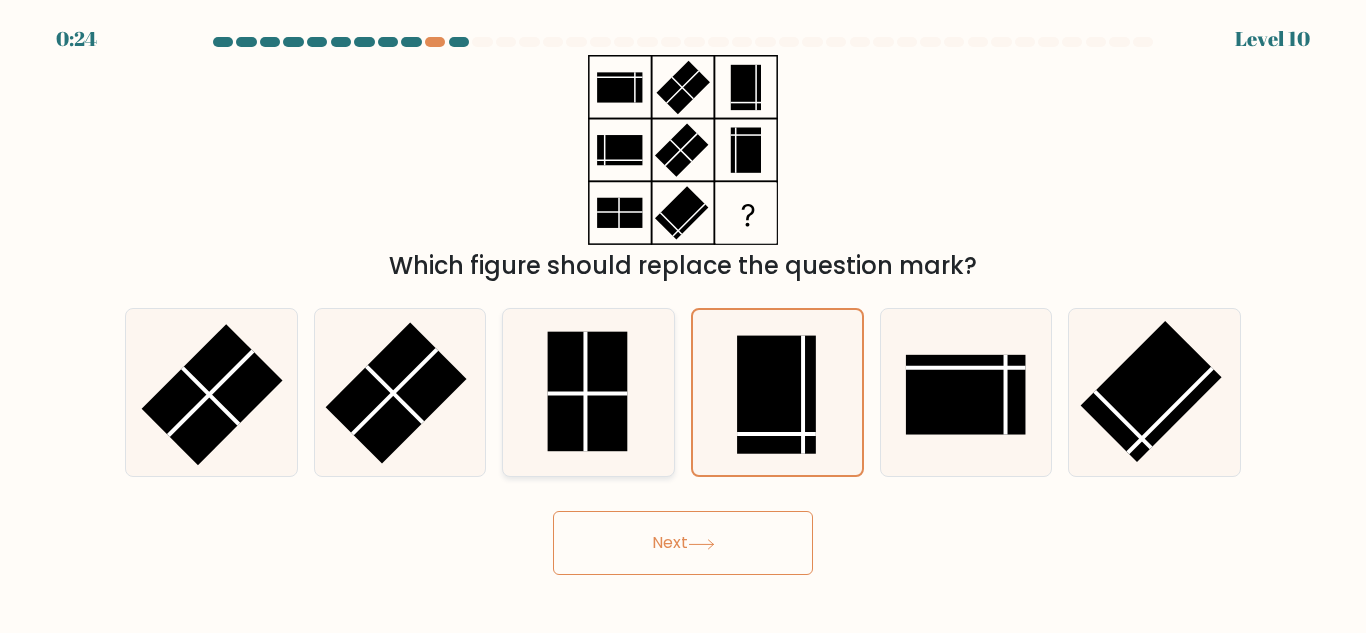 click at bounding box center [588, 392] 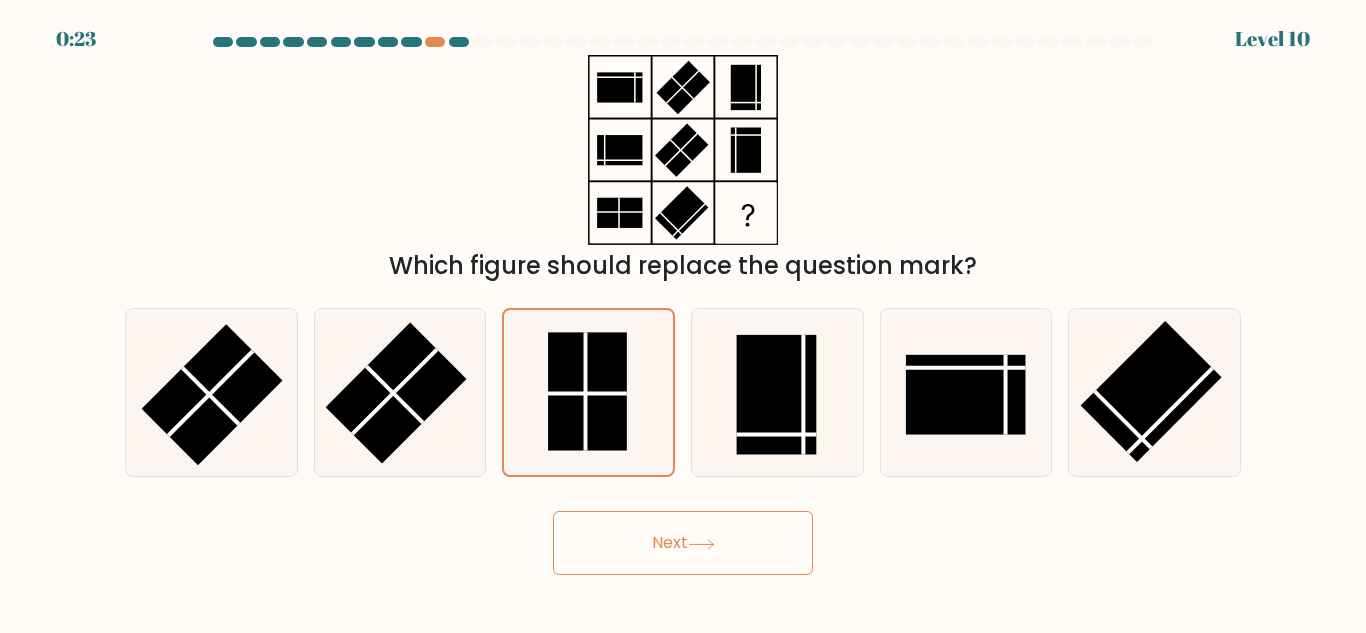 click on "Next" at bounding box center (683, 543) 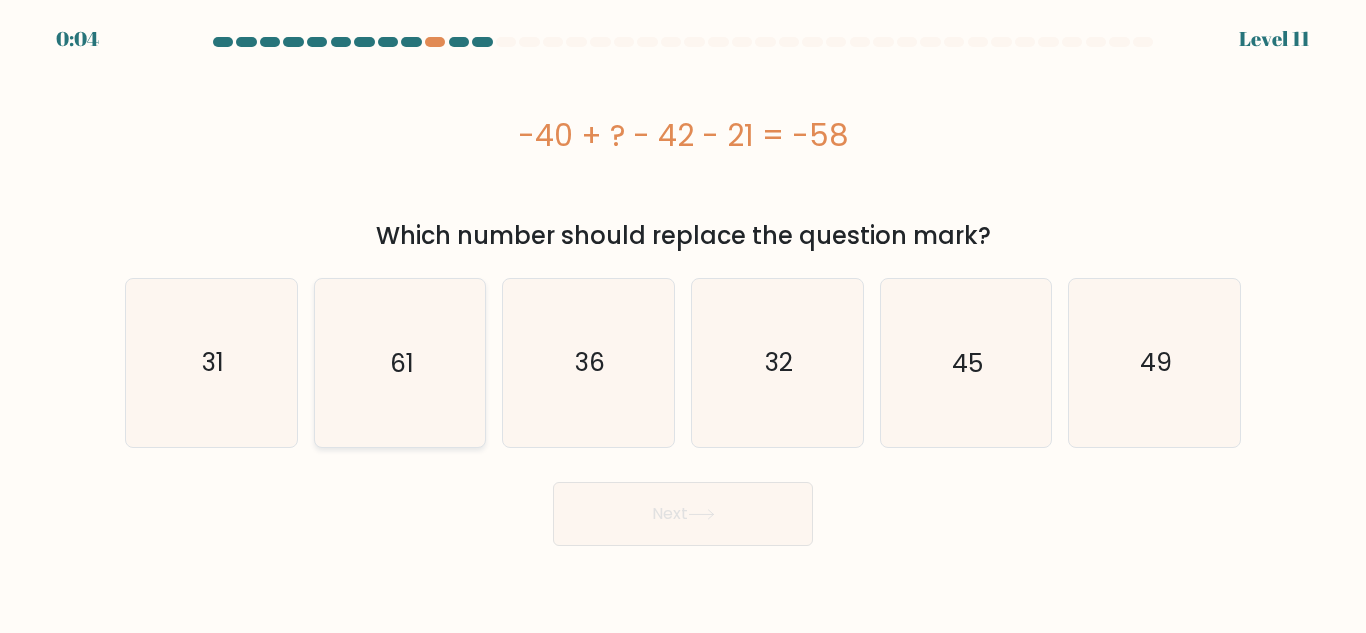 click on "61" at bounding box center [399, 362] 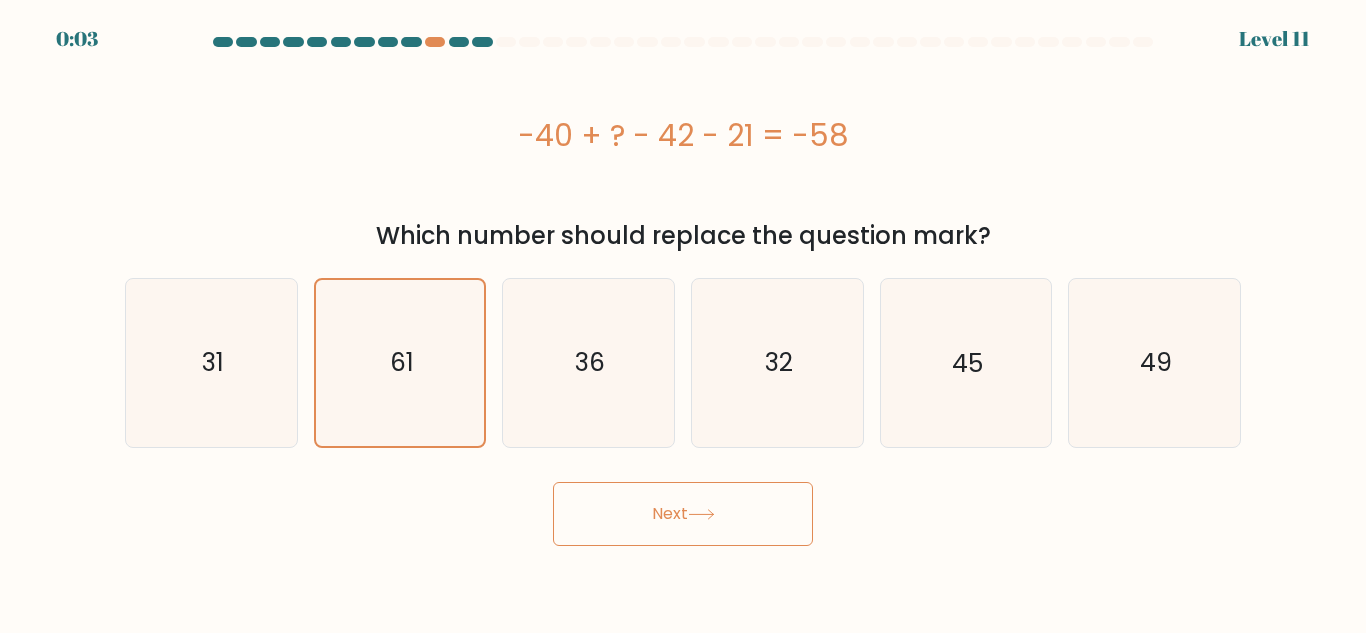 click on "Next" at bounding box center (683, 514) 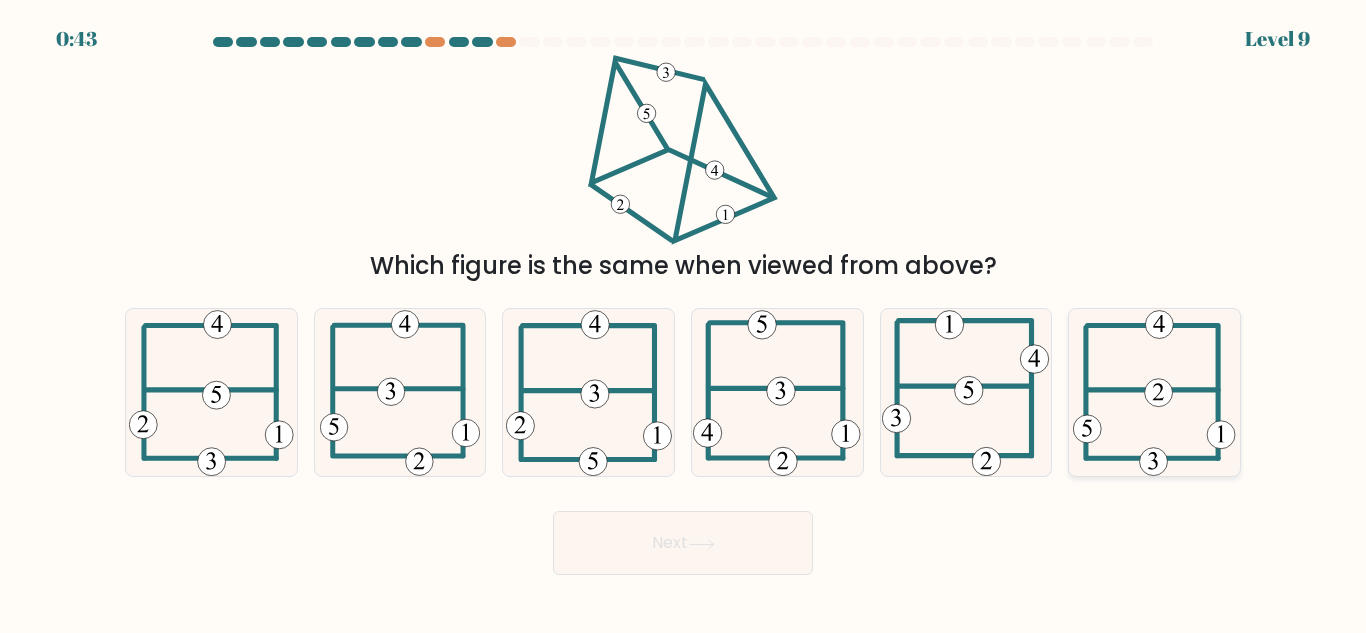 click at bounding box center (1154, 392) 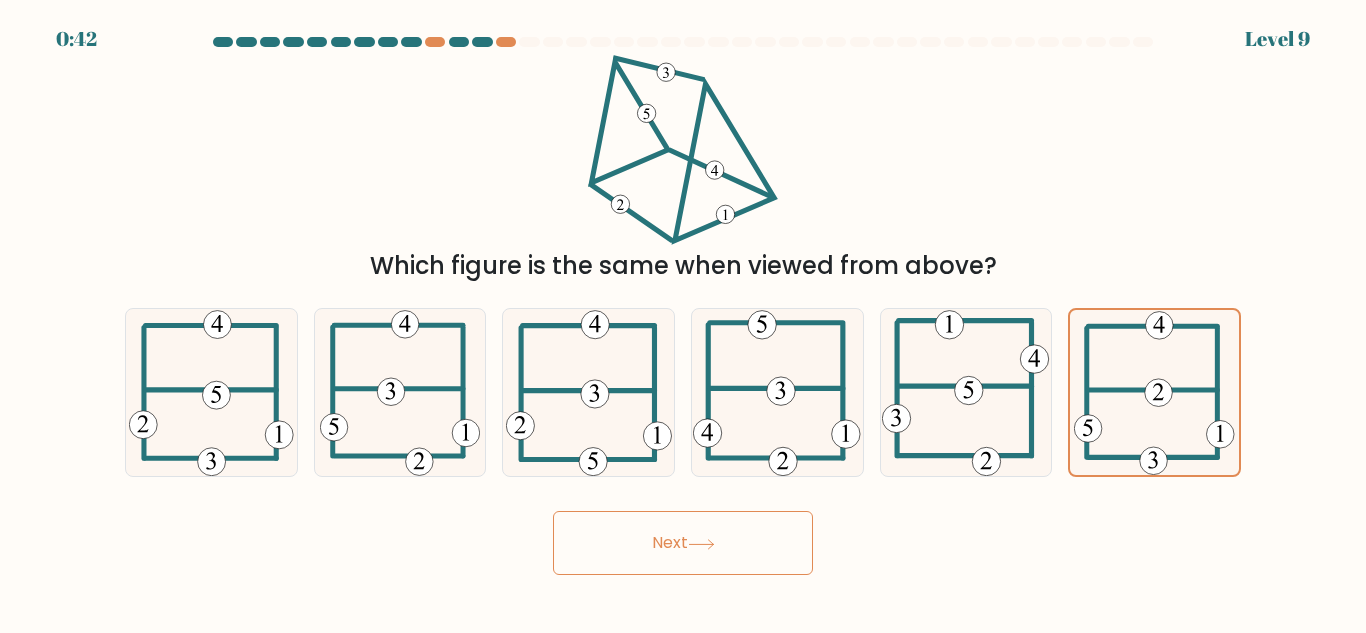 click on "Next" at bounding box center (683, 543) 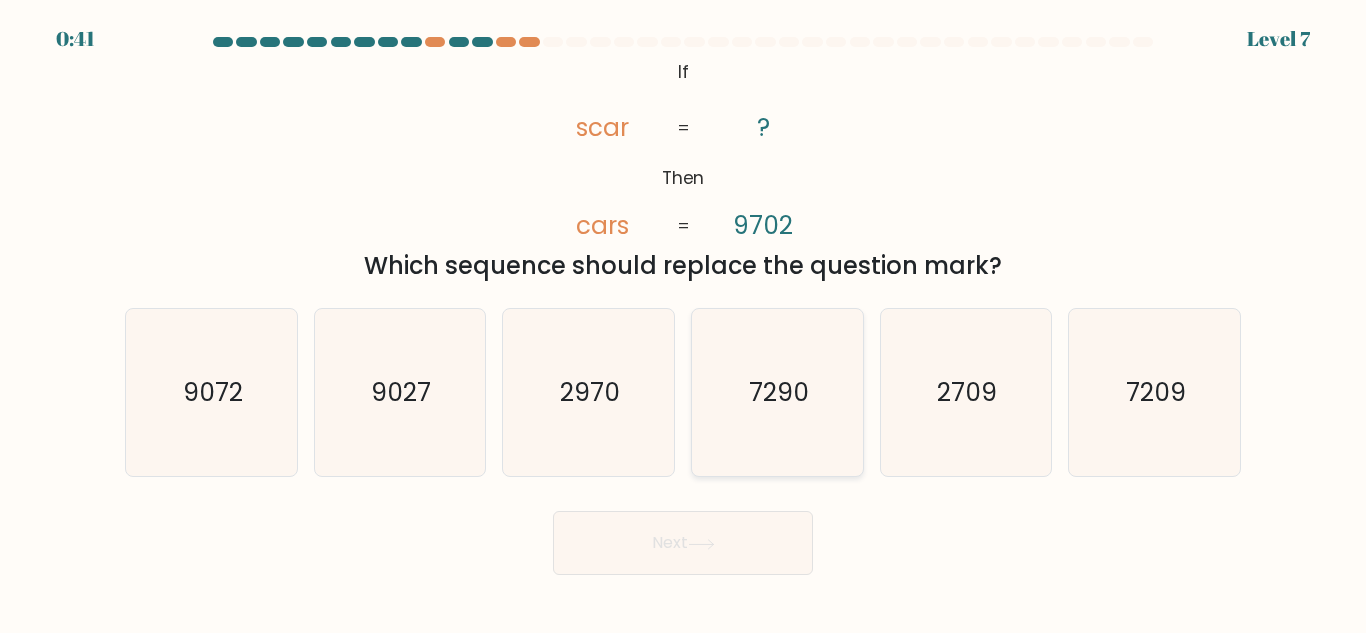 click on "7290" at bounding box center (777, 392) 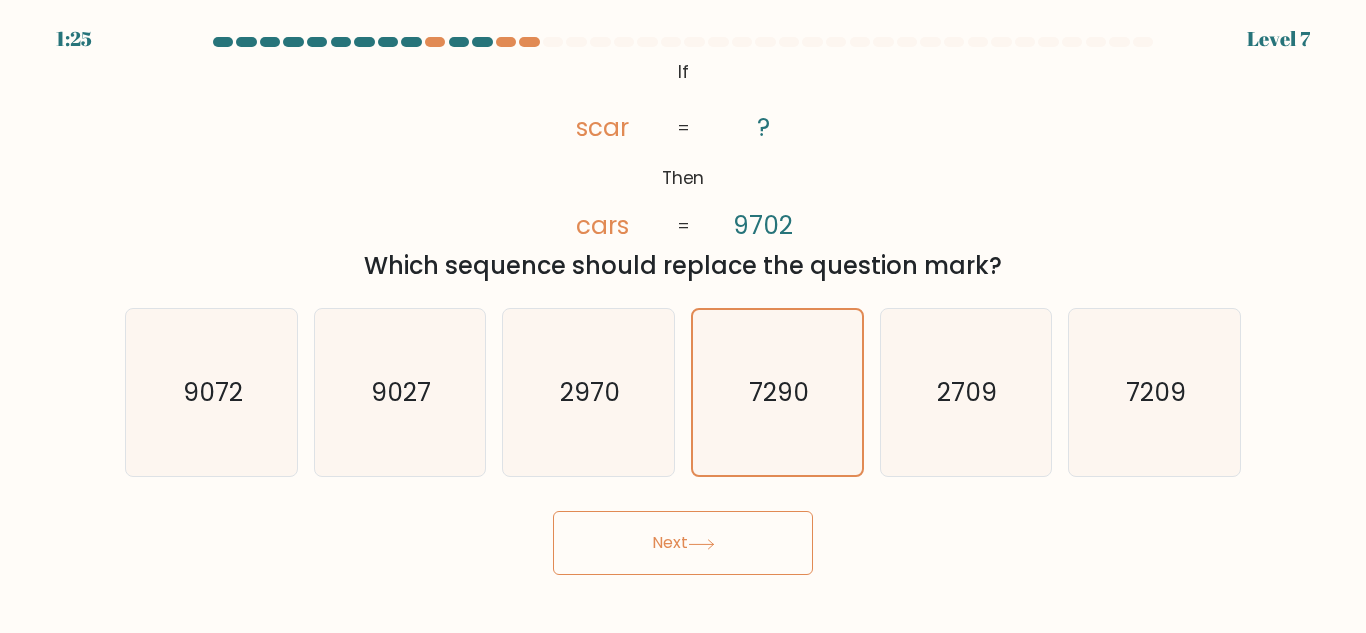 click on "Next" at bounding box center [683, 543] 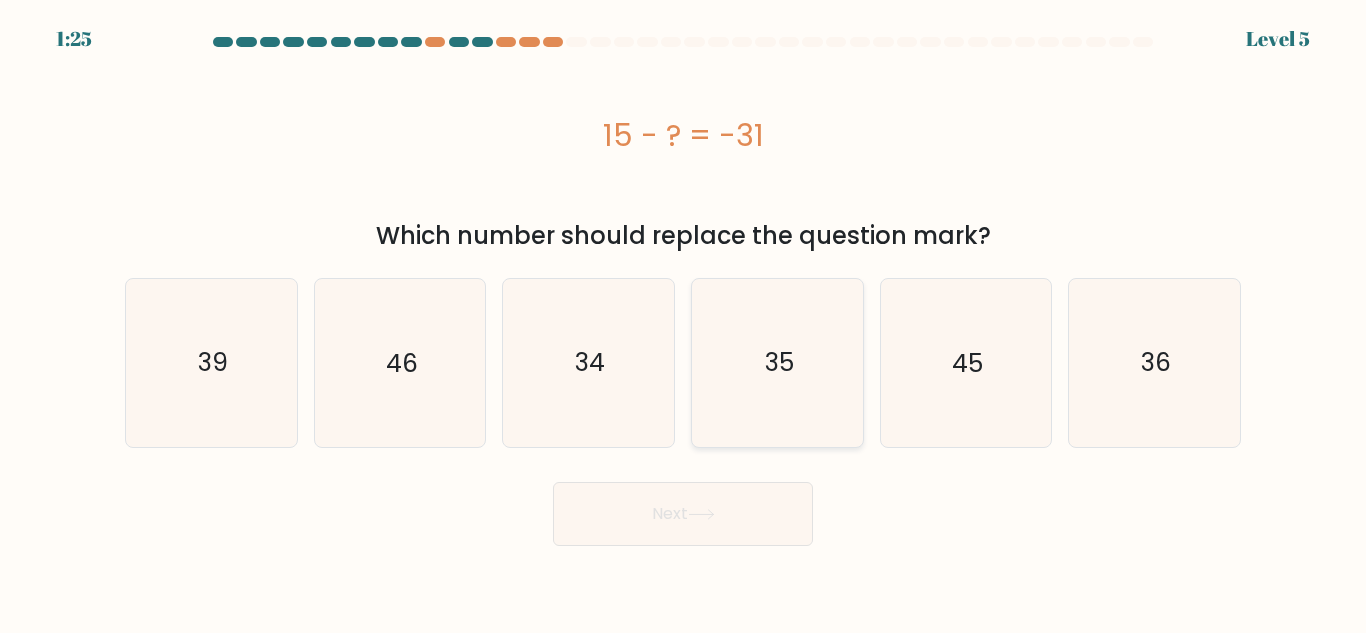 click on "35" at bounding box center [777, 362] 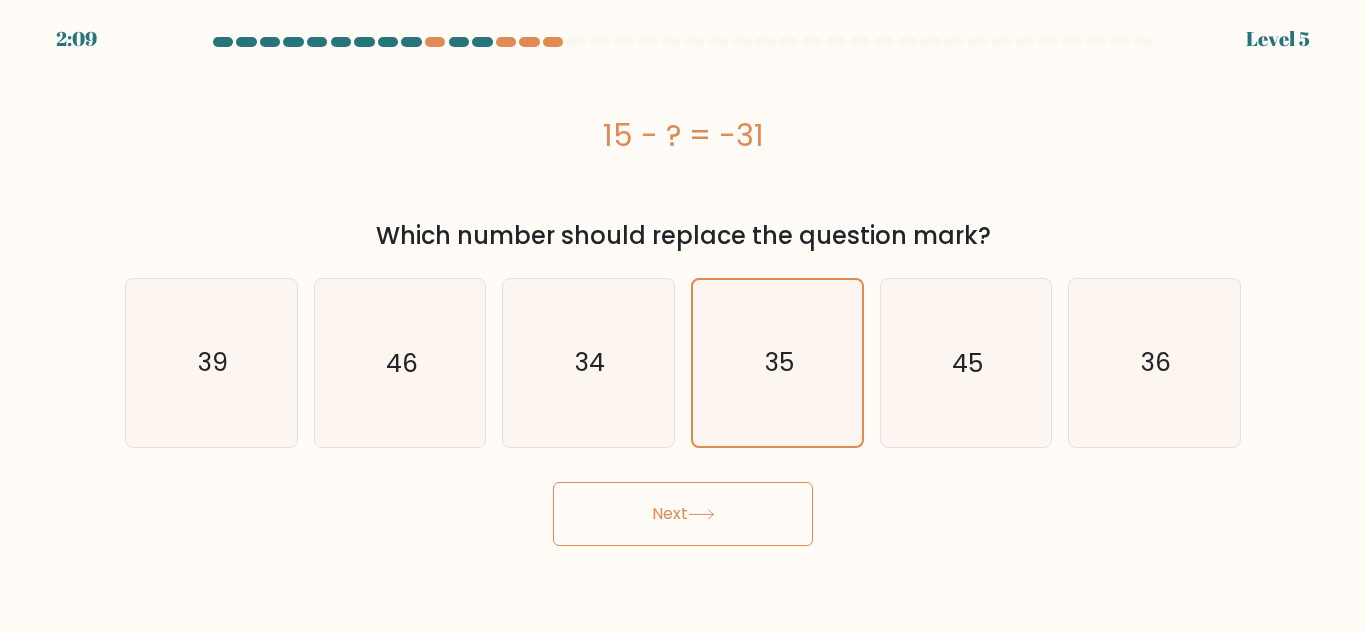 click on "Next" at bounding box center [683, 514] 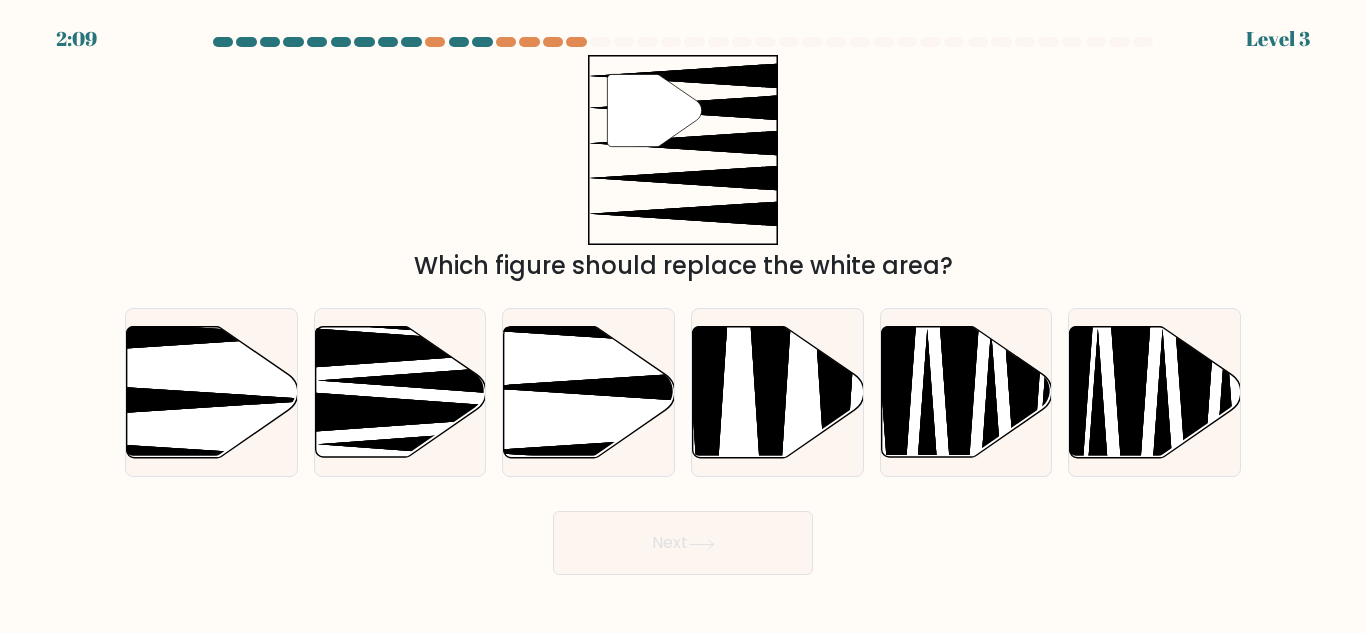 click at bounding box center (778, 392) 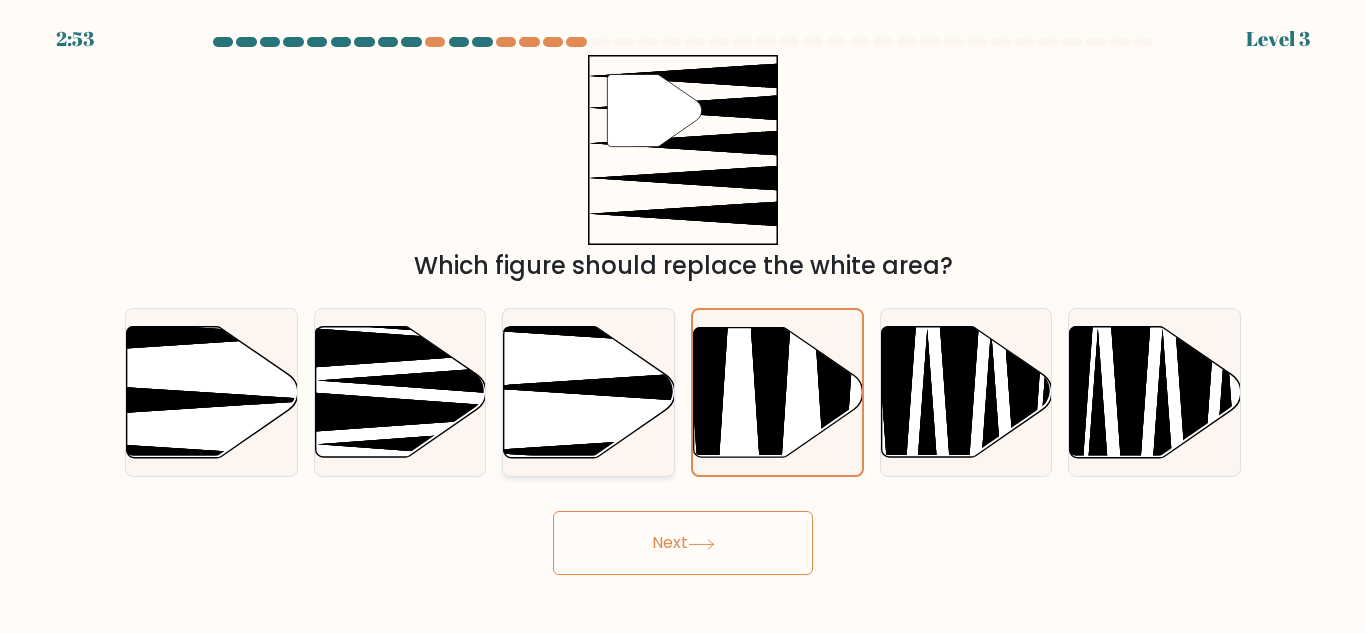 click at bounding box center (588, 392) 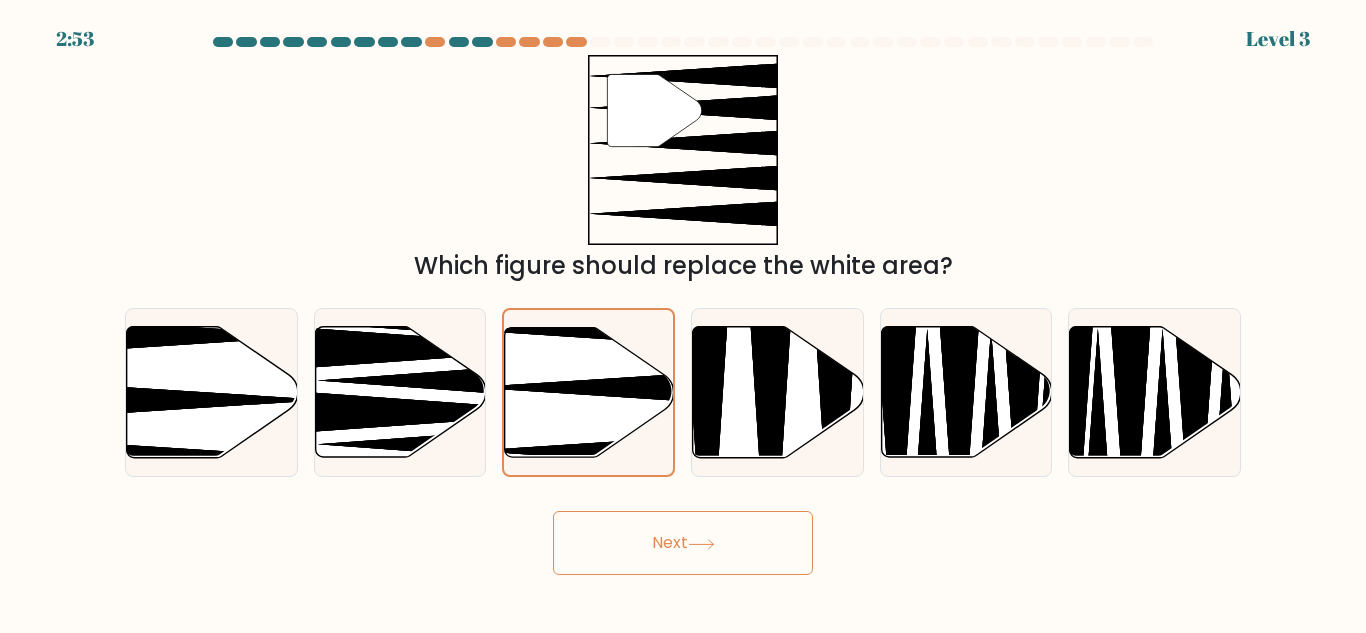 click on "Next" at bounding box center [683, 543] 